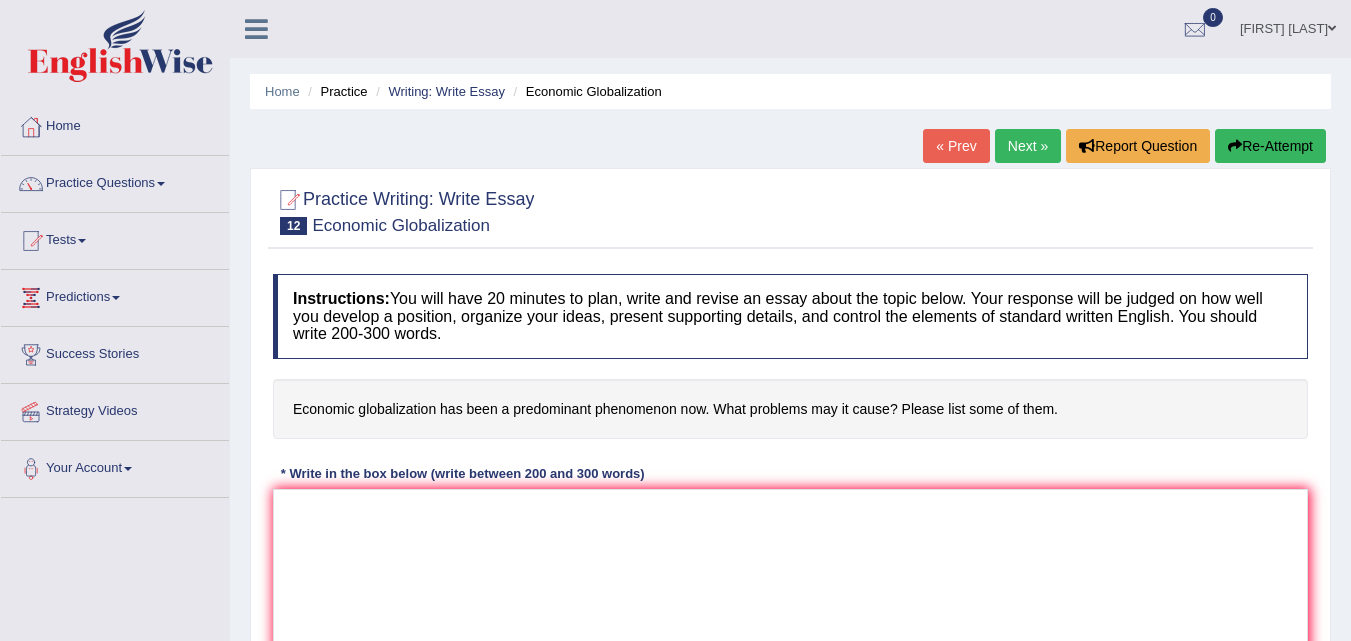 scroll, scrollTop: 0, scrollLeft: 0, axis: both 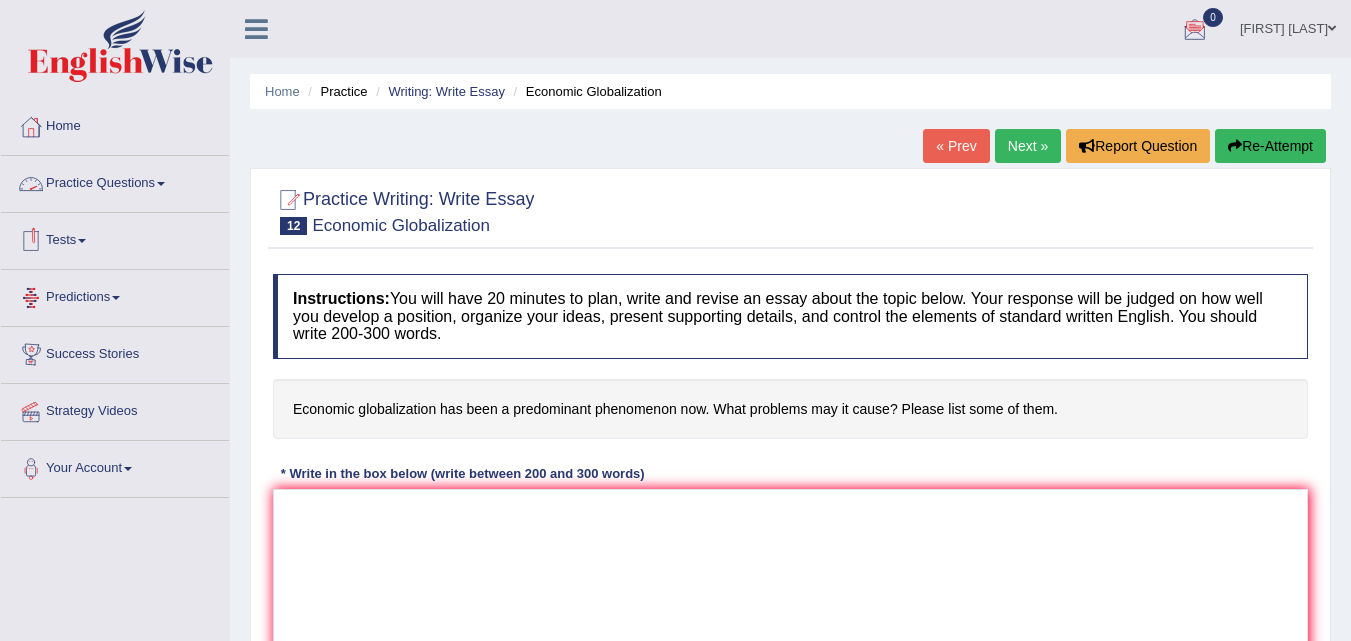 click on "Practice Questions" at bounding box center (115, 181) 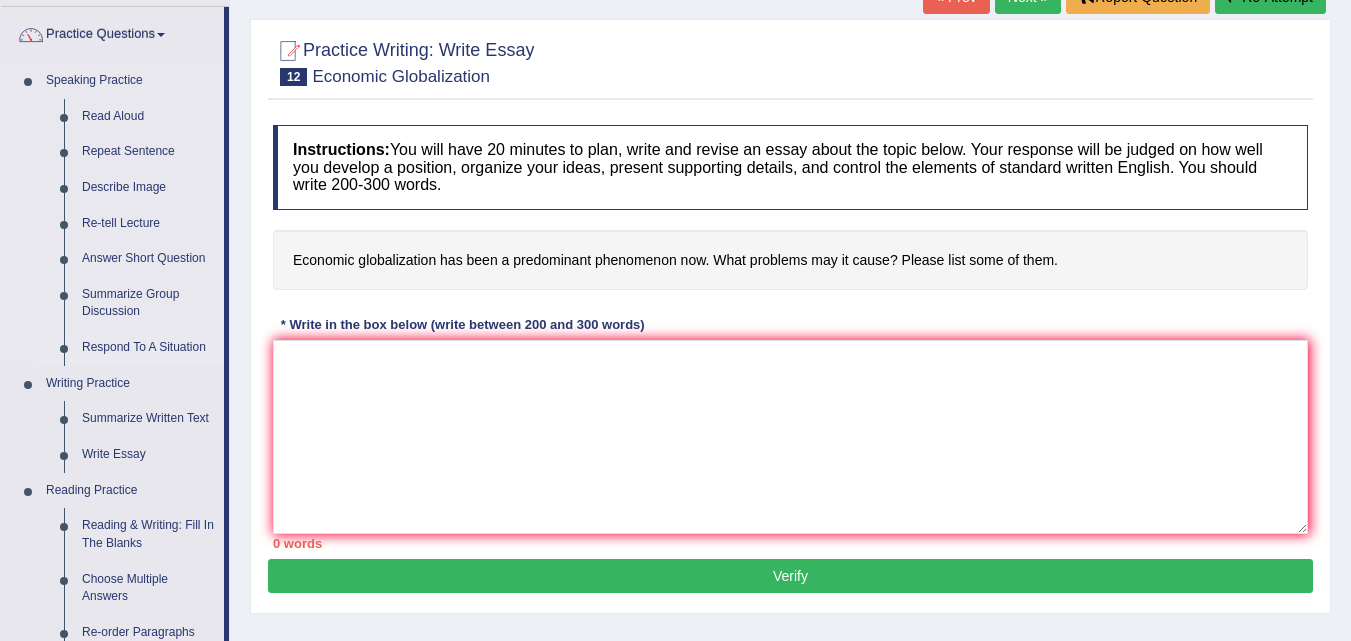 scroll, scrollTop: 173, scrollLeft: 0, axis: vertical 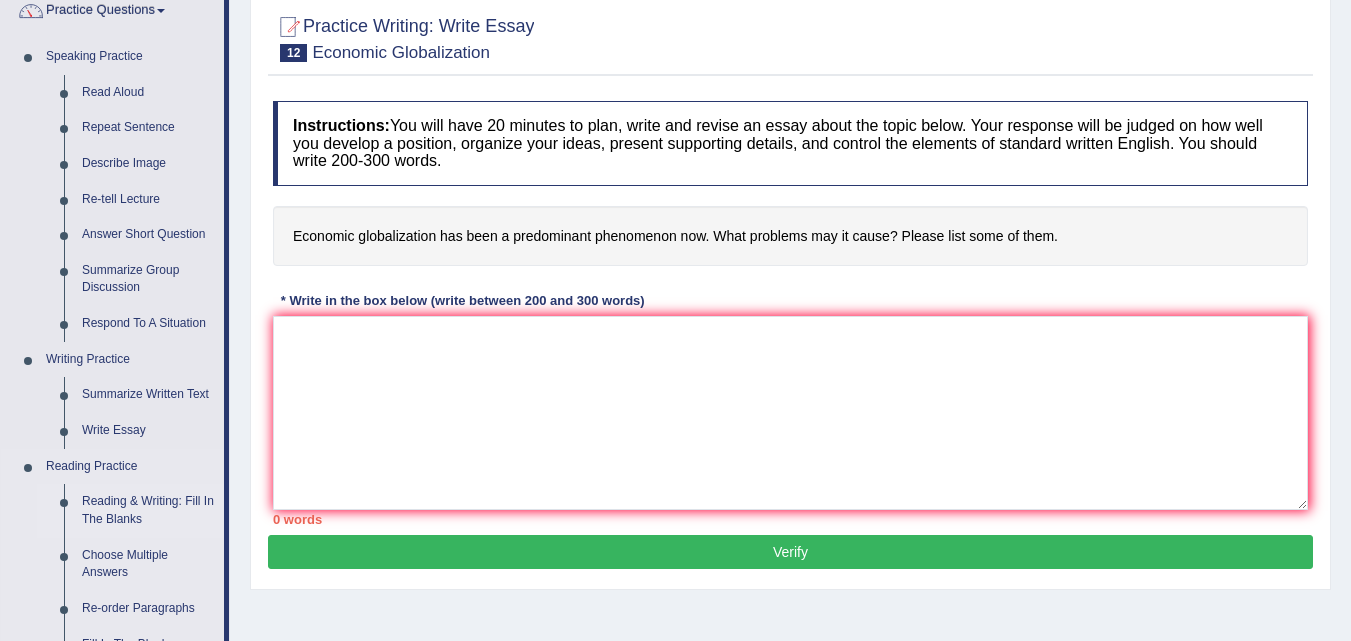 click on "Reading & Writing: Fill In The Blanks" at bounding box center [148, 510] 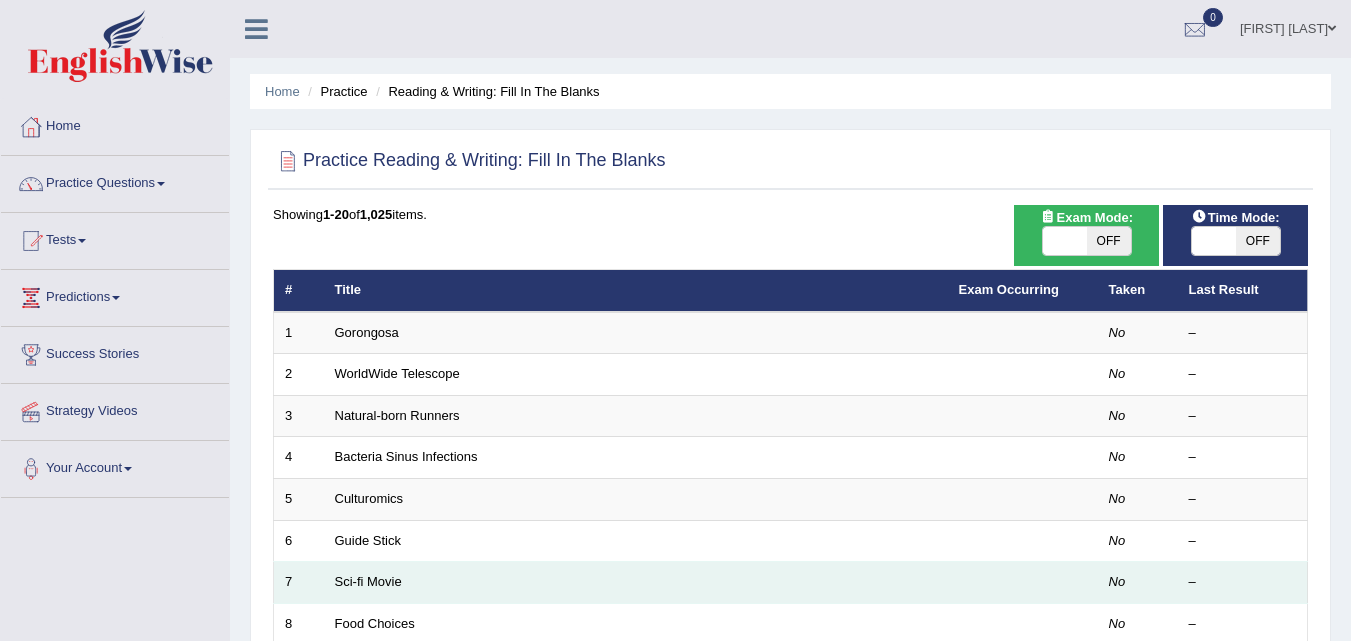 scroll, scrollTop: 0, scrollLeft: 0, axis: both 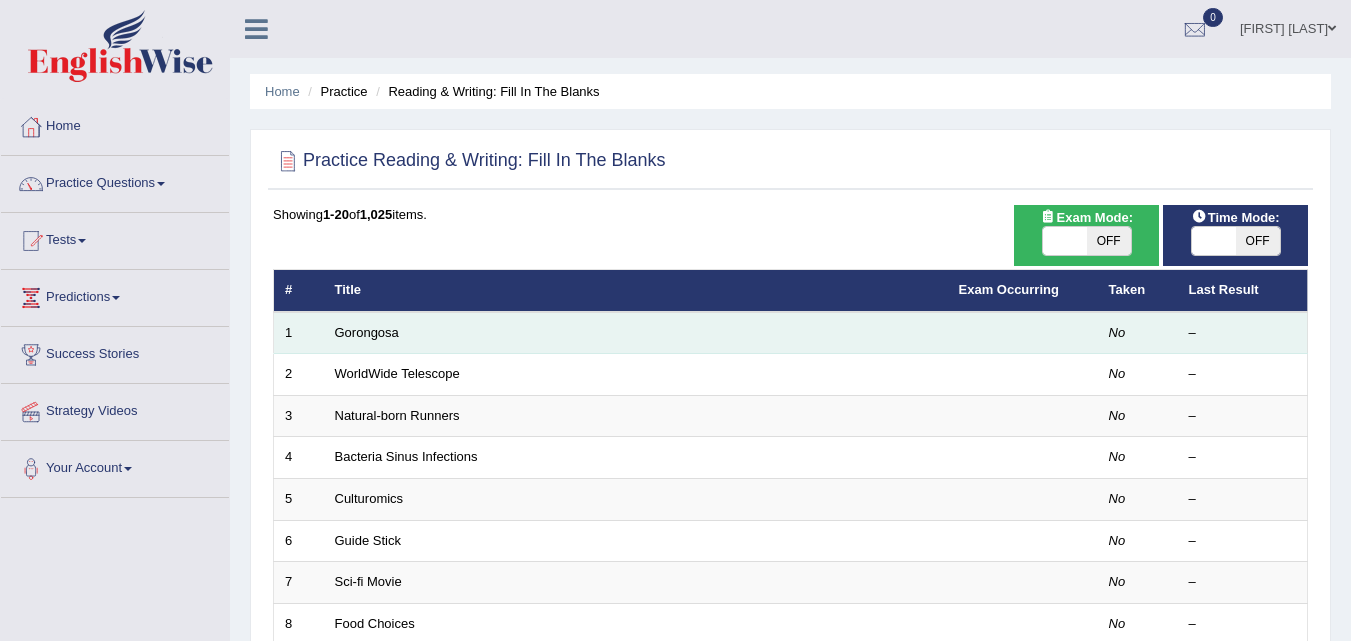 click on "Gorongosa" at bounding box center (636, 333) 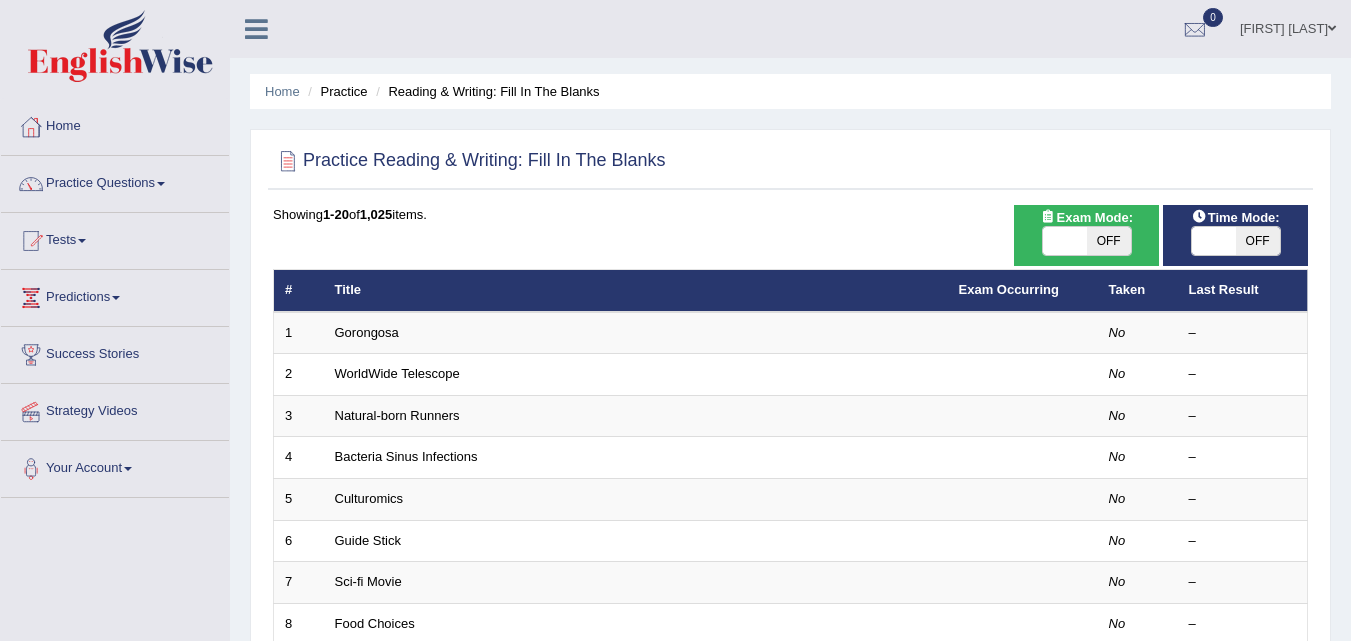 click on "OFF" at bounding box center [1109, 241] 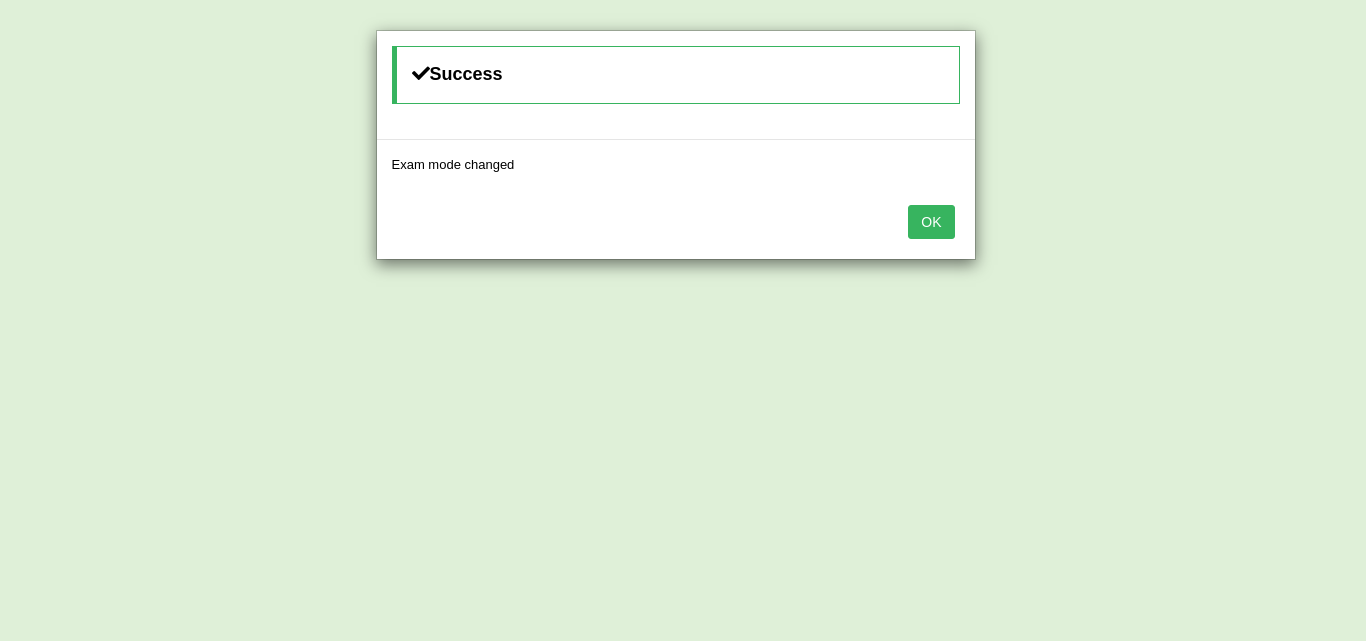 click on "OK" at bounding box center [931, 222] 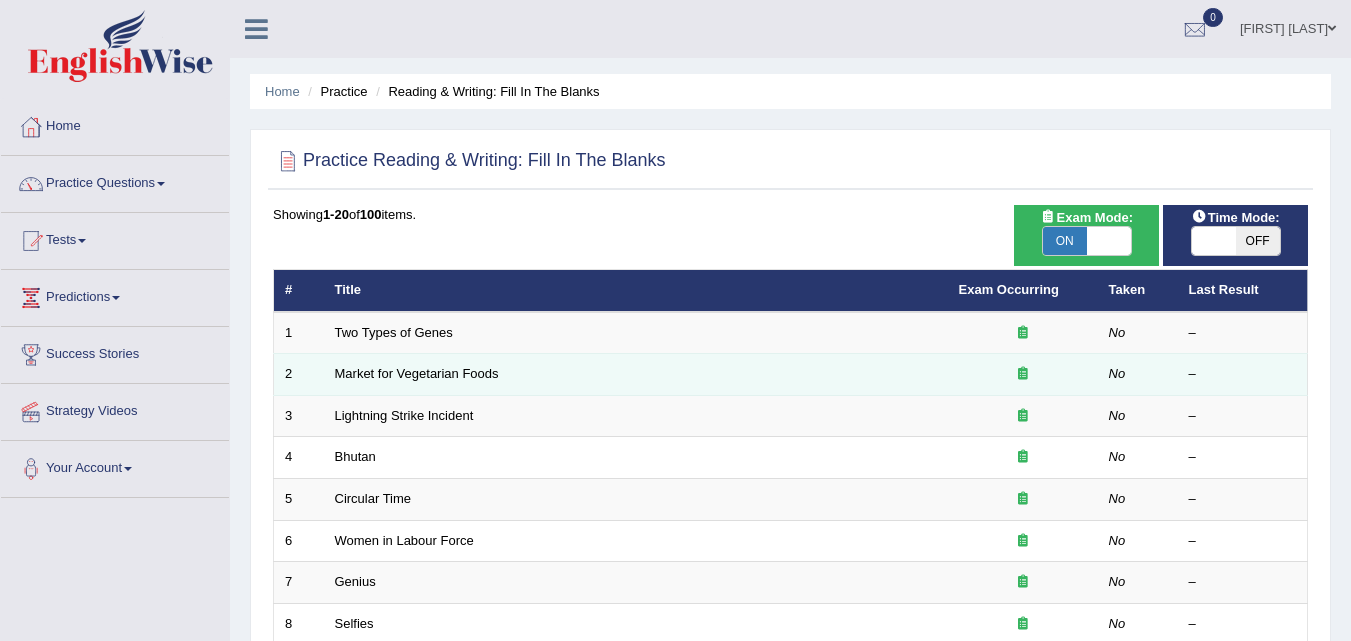 scroll, scrollTop: 0, scrollLeft: 0, axis: both 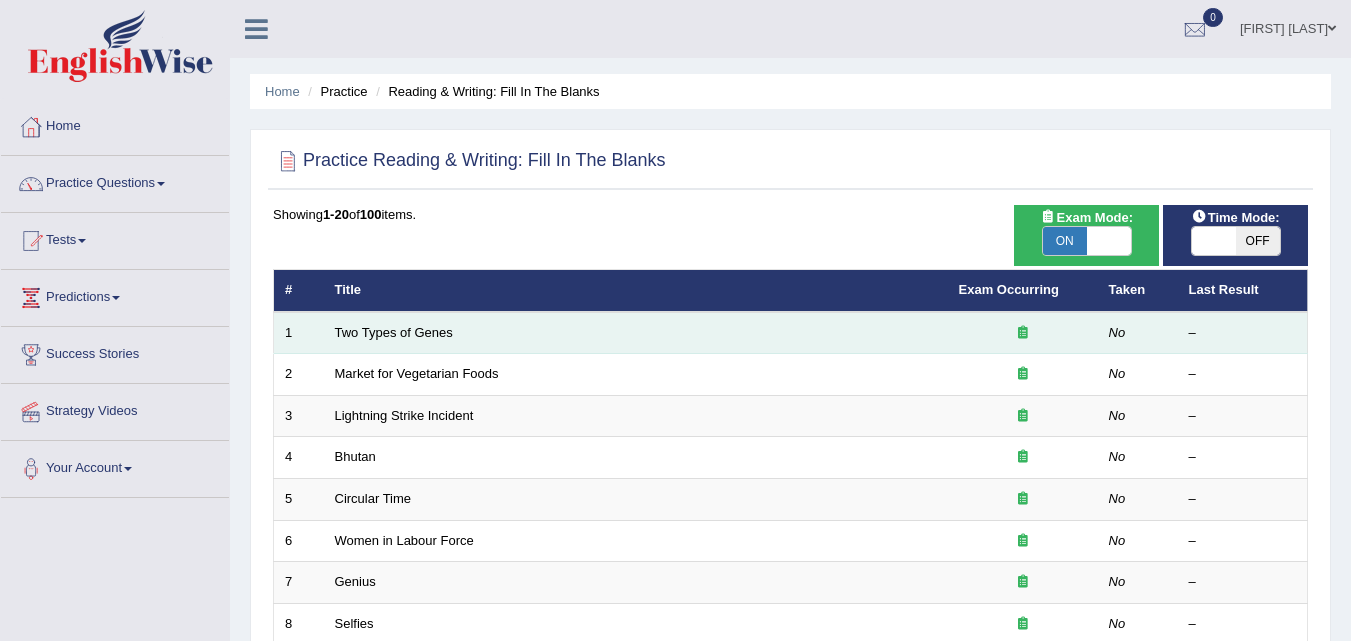click on "Two Types of Genes" at bounding box center [636, 333] 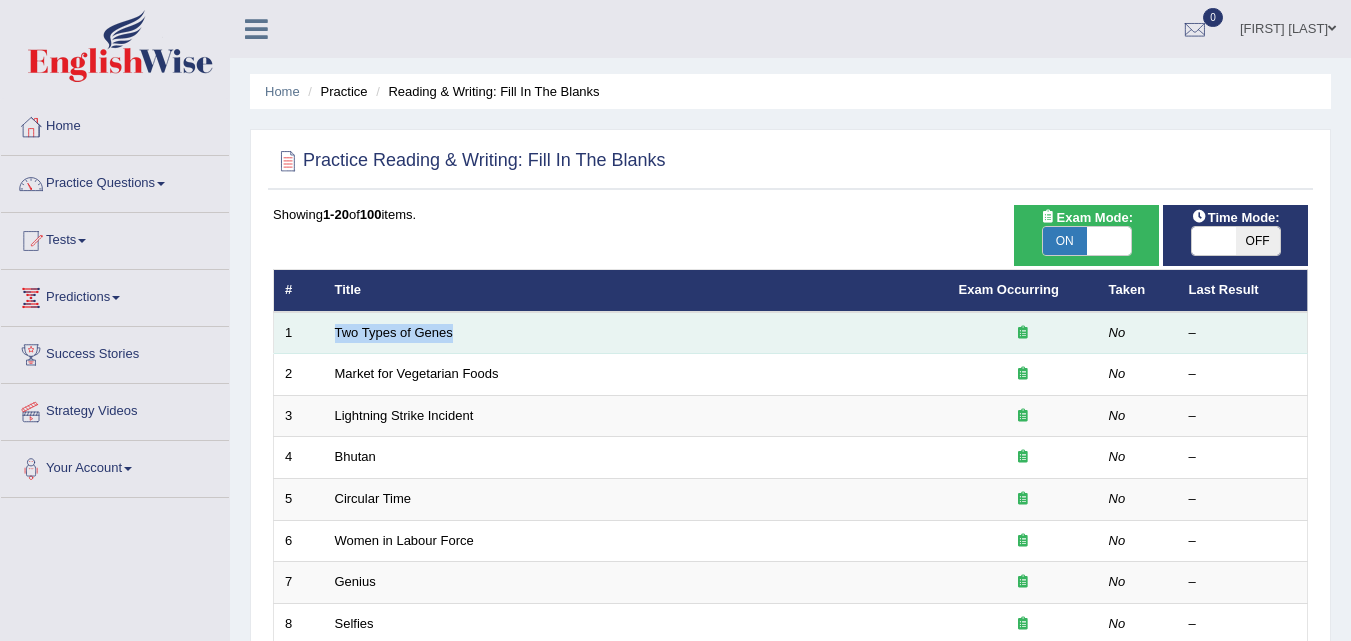 click on "Two Types of Genes" at bounding box center [636, 333] 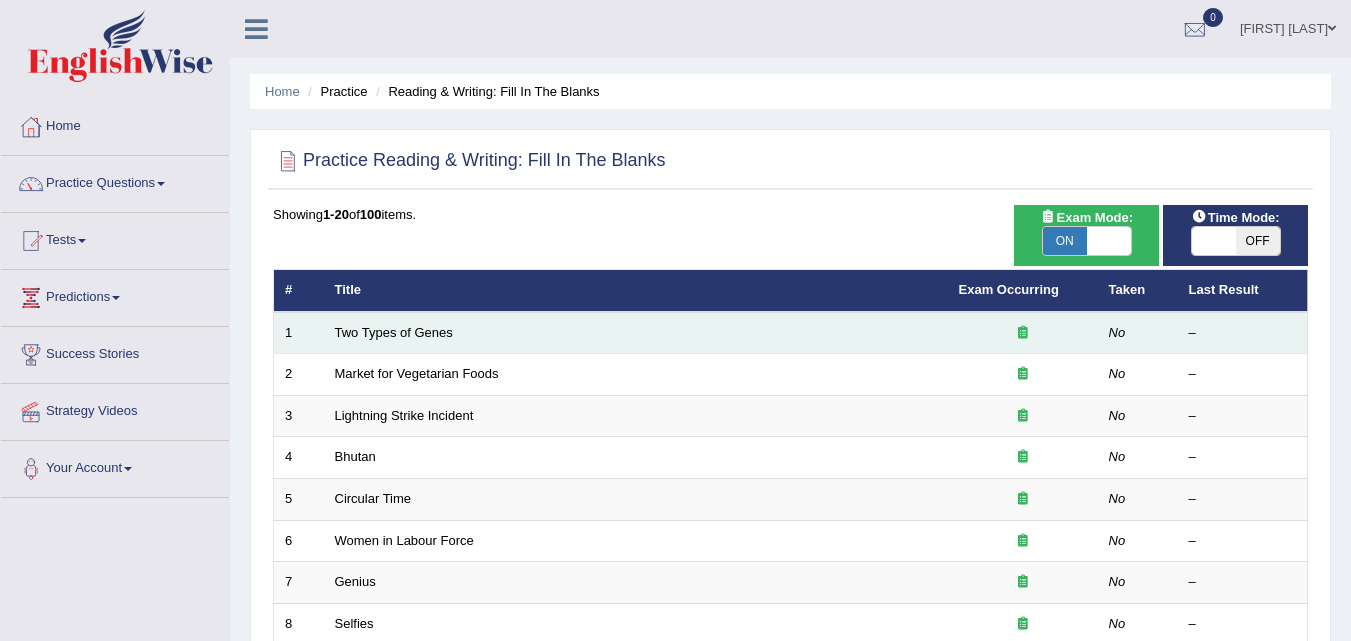 click on "Two Types of Genes" at bounding box center [636, 333] 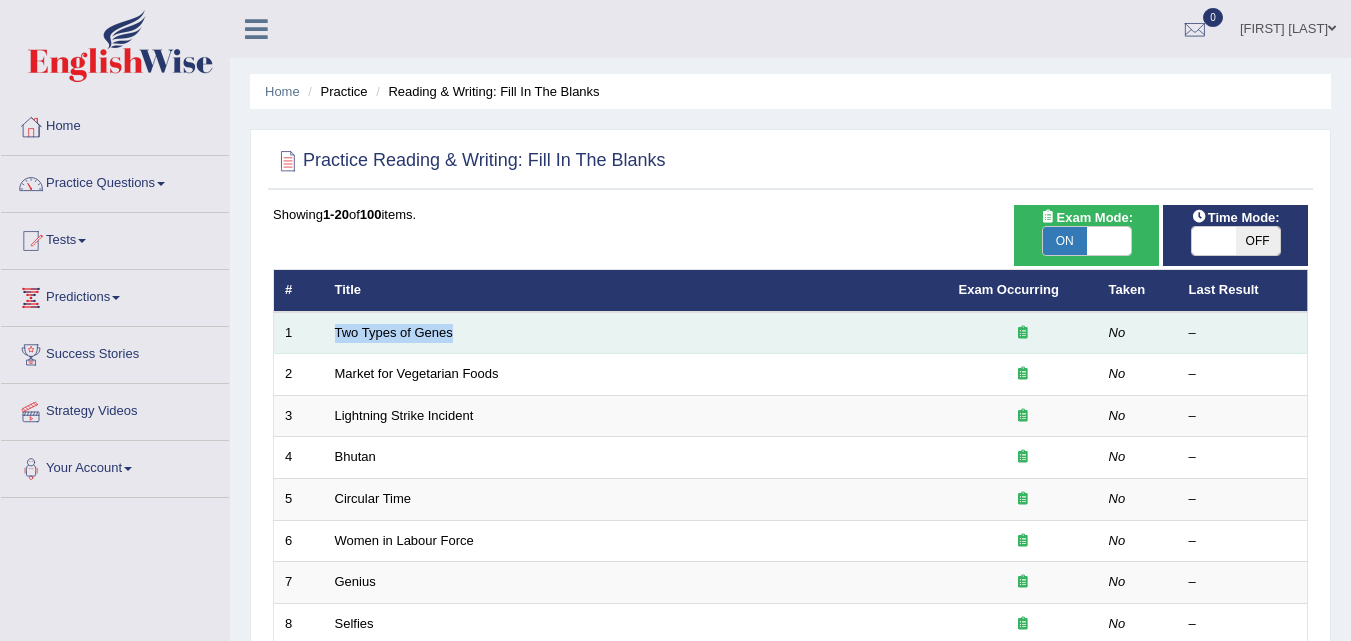 click on "Two Types of Genes" at bounding box center (636, 333) 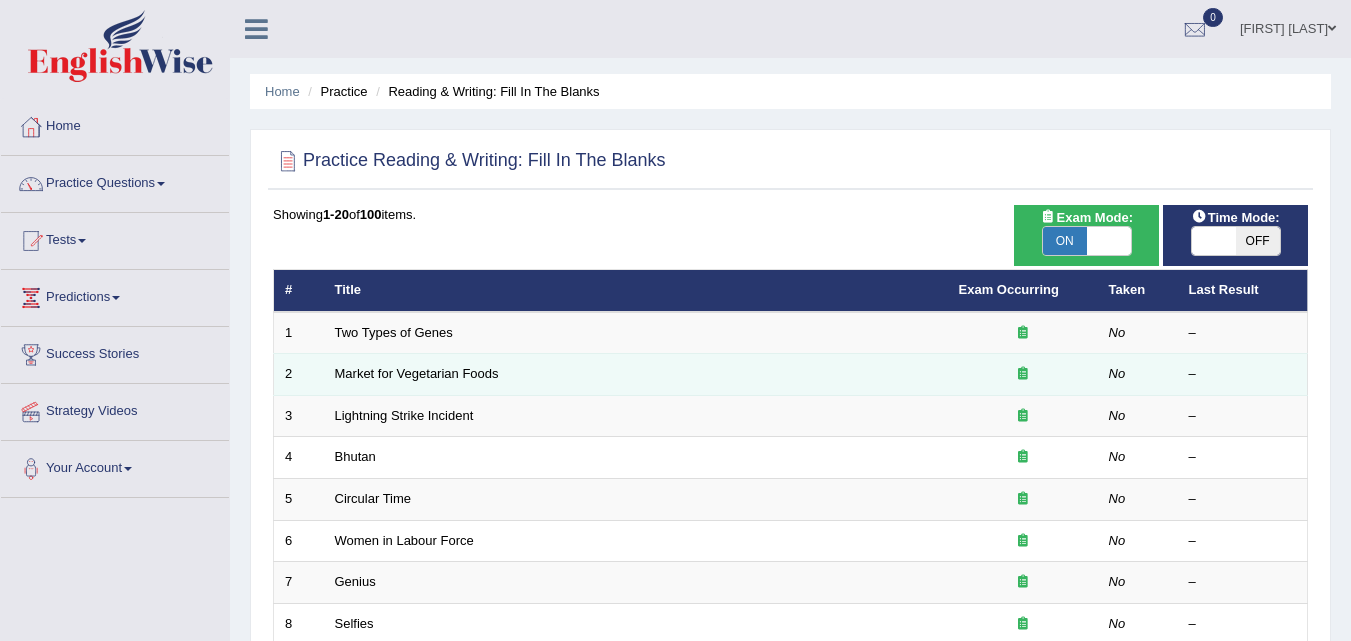 click on "Market for Vegetarian Foods" at bounding box center [636, 375] 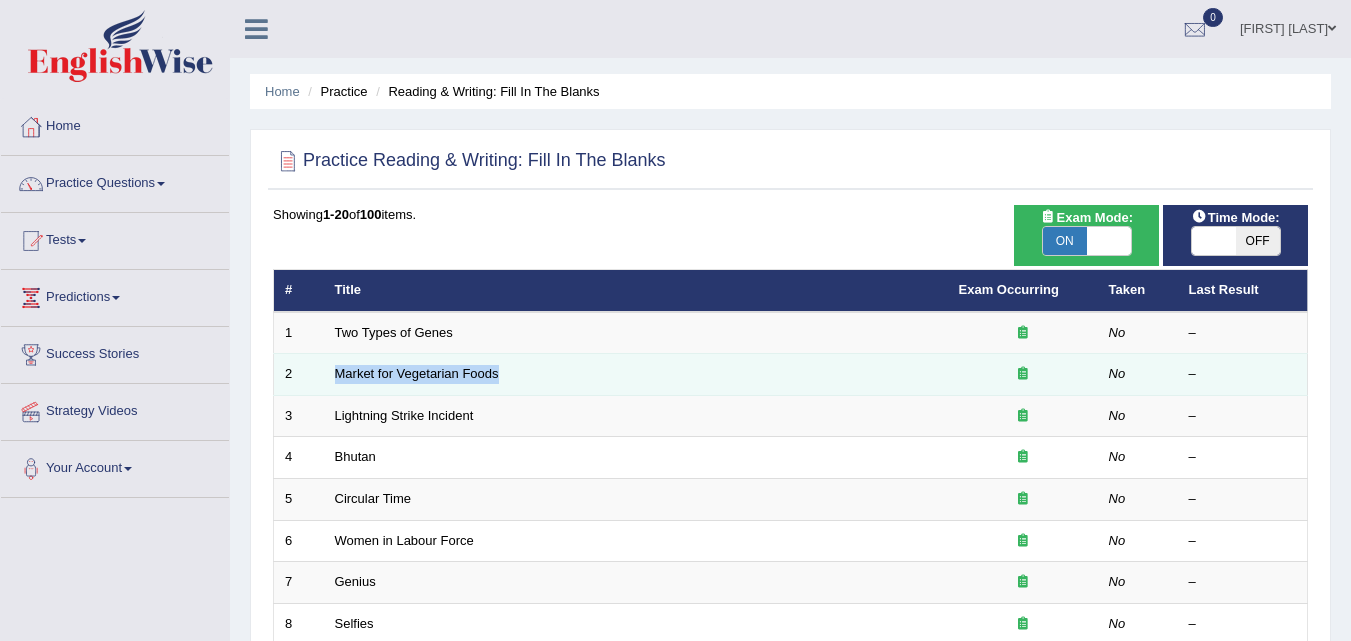 click on "Market for Vegetarian Foods" at bounding box center [636, 375] 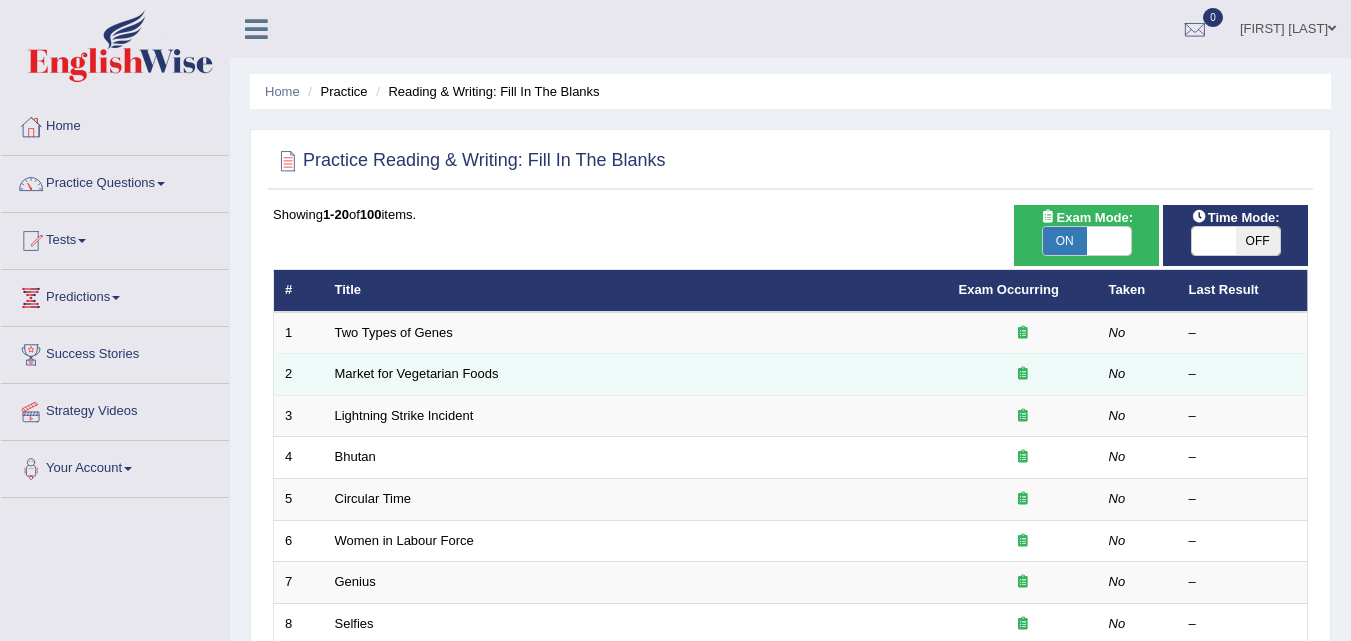 click on "Market for Vegetarian Foods" at bounding box center (636, 375) 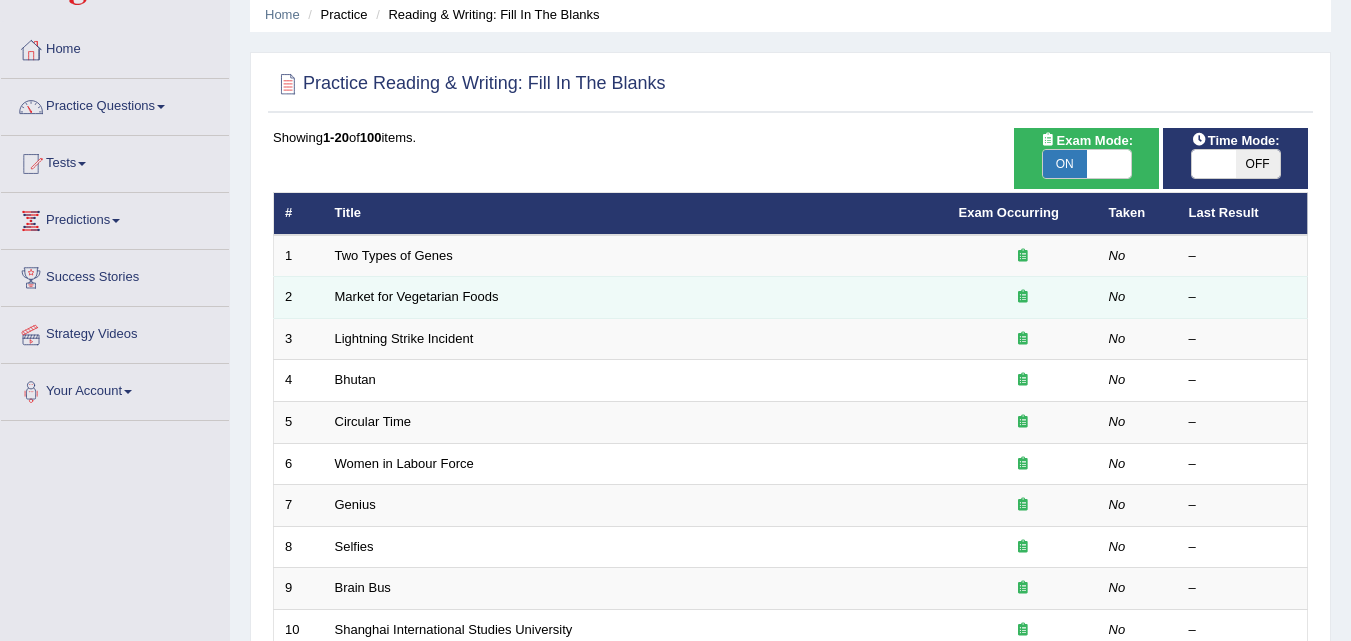 scroll, scrollTop: 110, scrollLeft: 0, axis: vertical 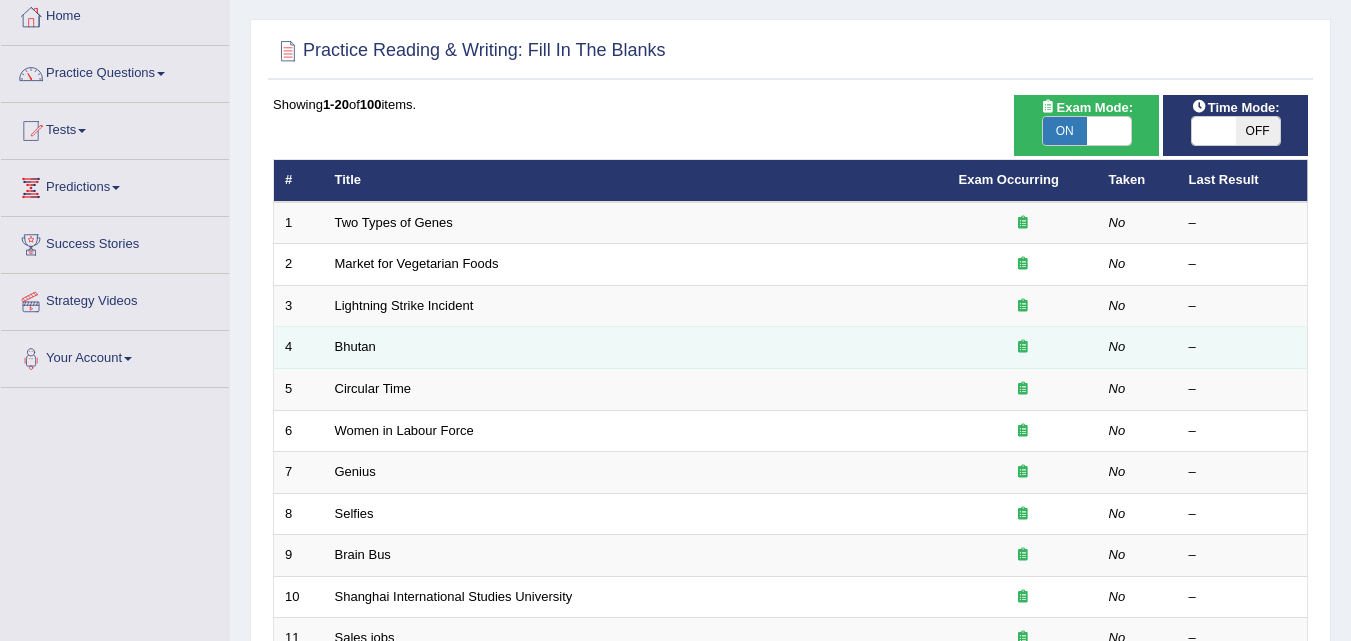 click on "Bhutan" at bounding box center [636, 348] 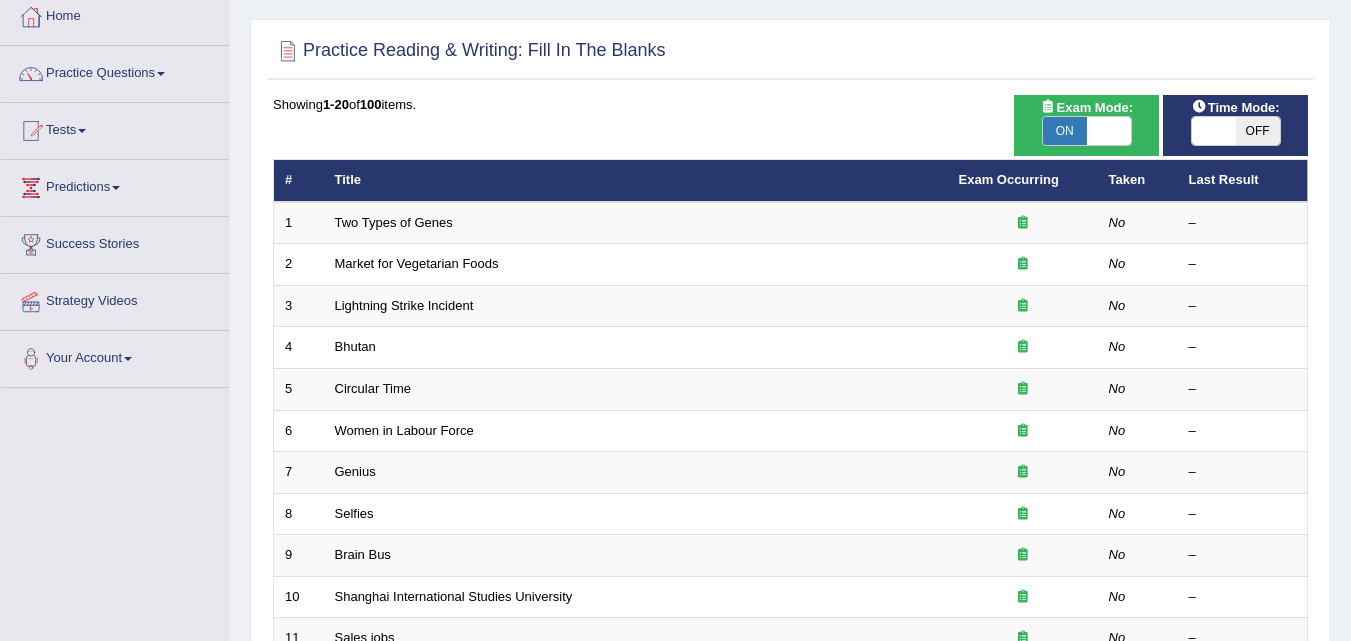 click on "OFF" at bounding box center [1258, 131] 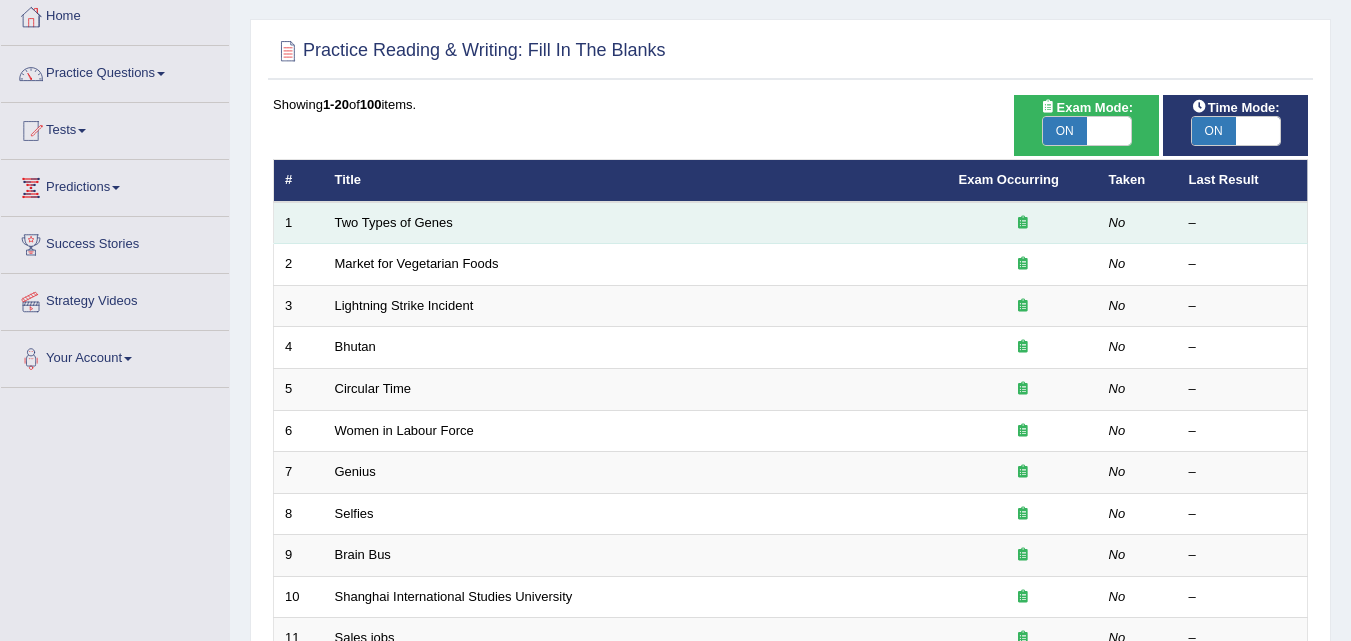 click on "Two Types of Genes" at bounding box center [636, 223] 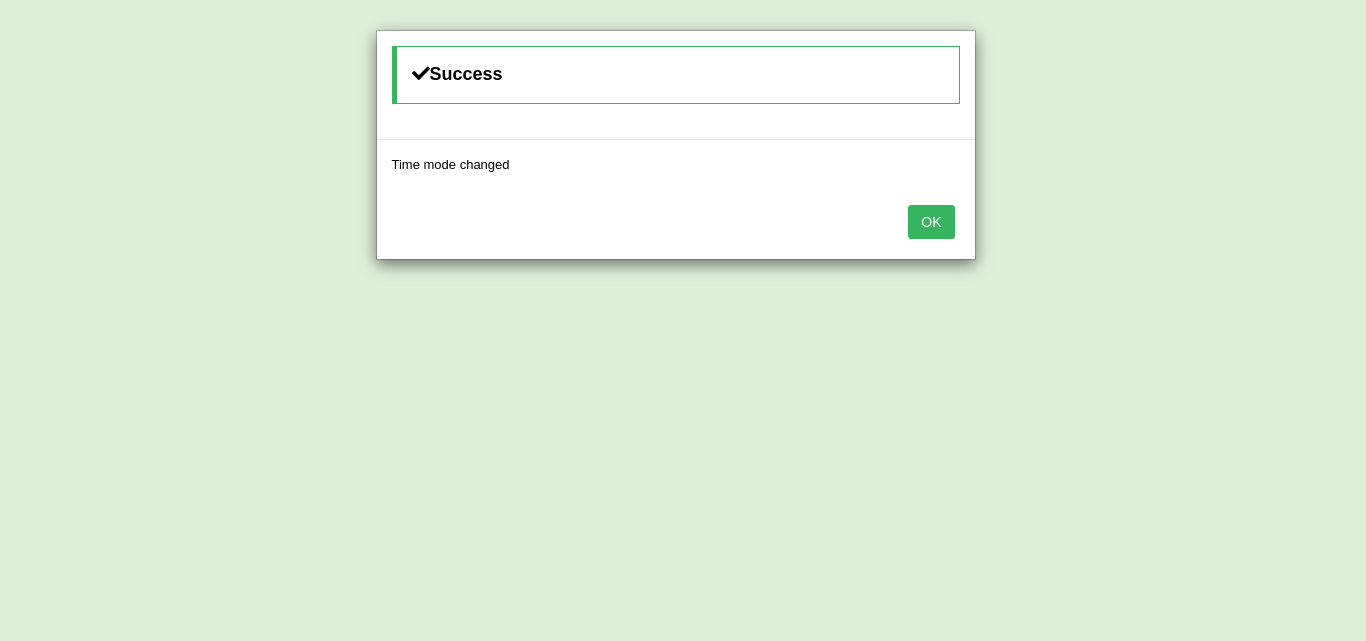 click on "OK" at bounding box center (931, 222) 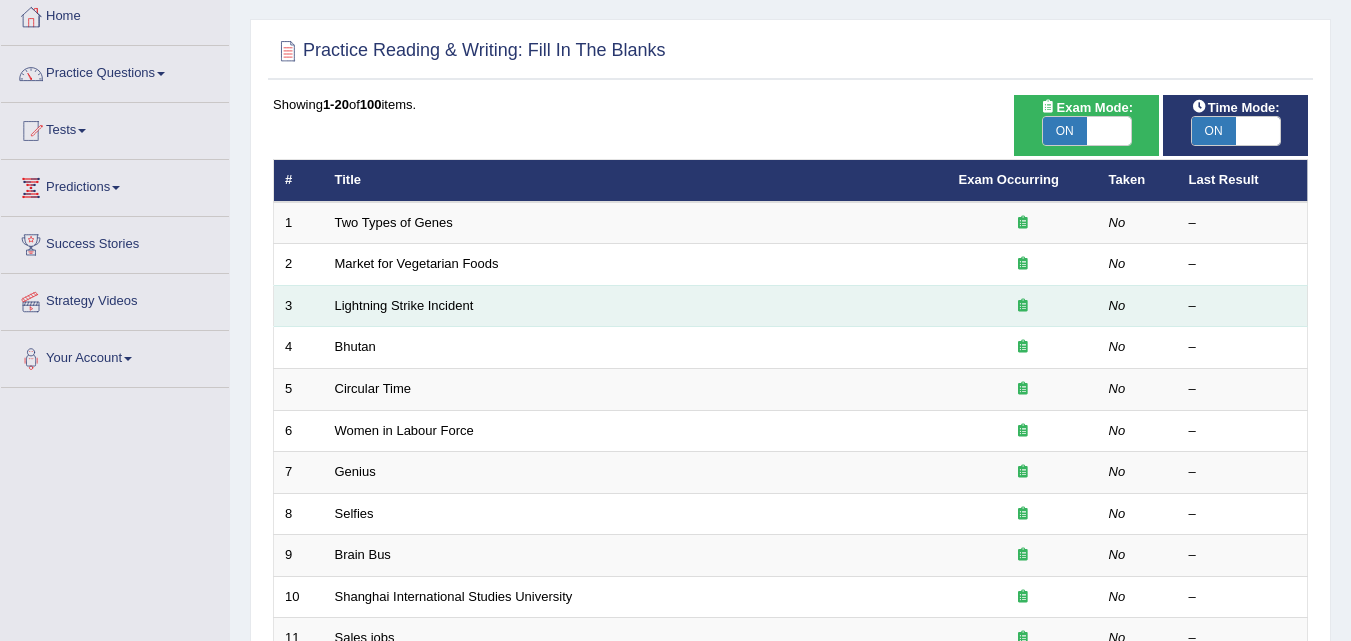 click on "Lightning Strike Incident" at bounding box center [636, 306] 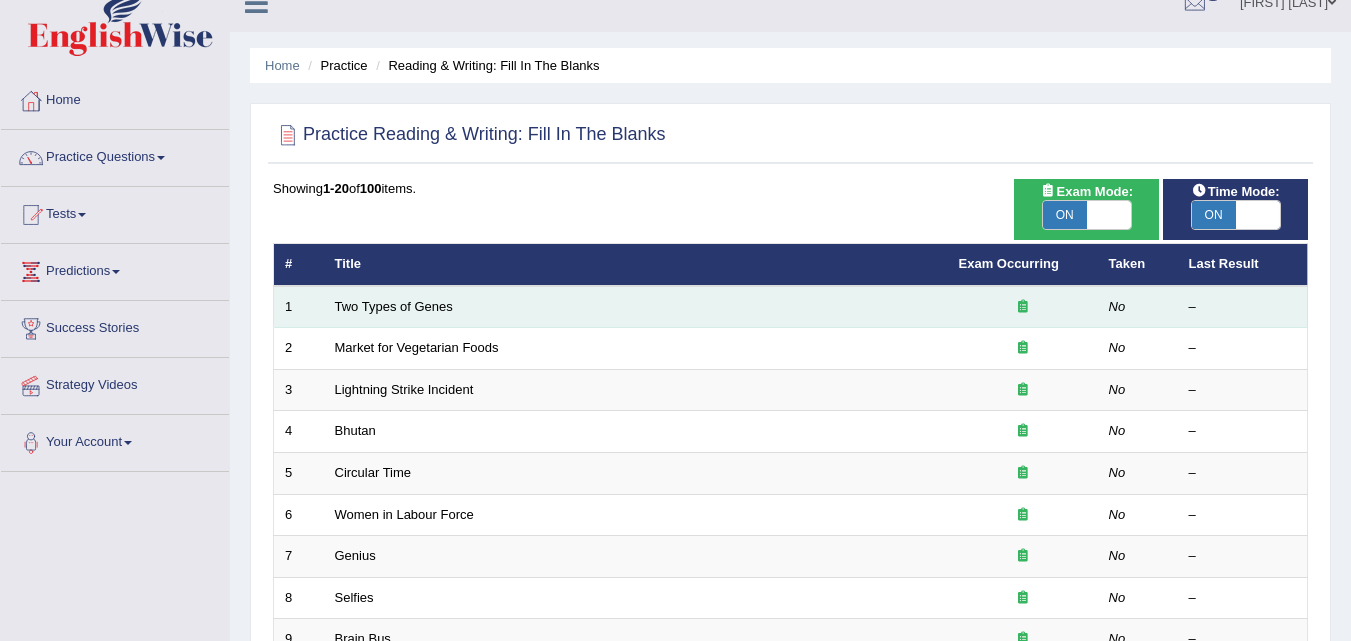 scroll, scrollTop: 28, scrollLeft: 0, axis: vertical 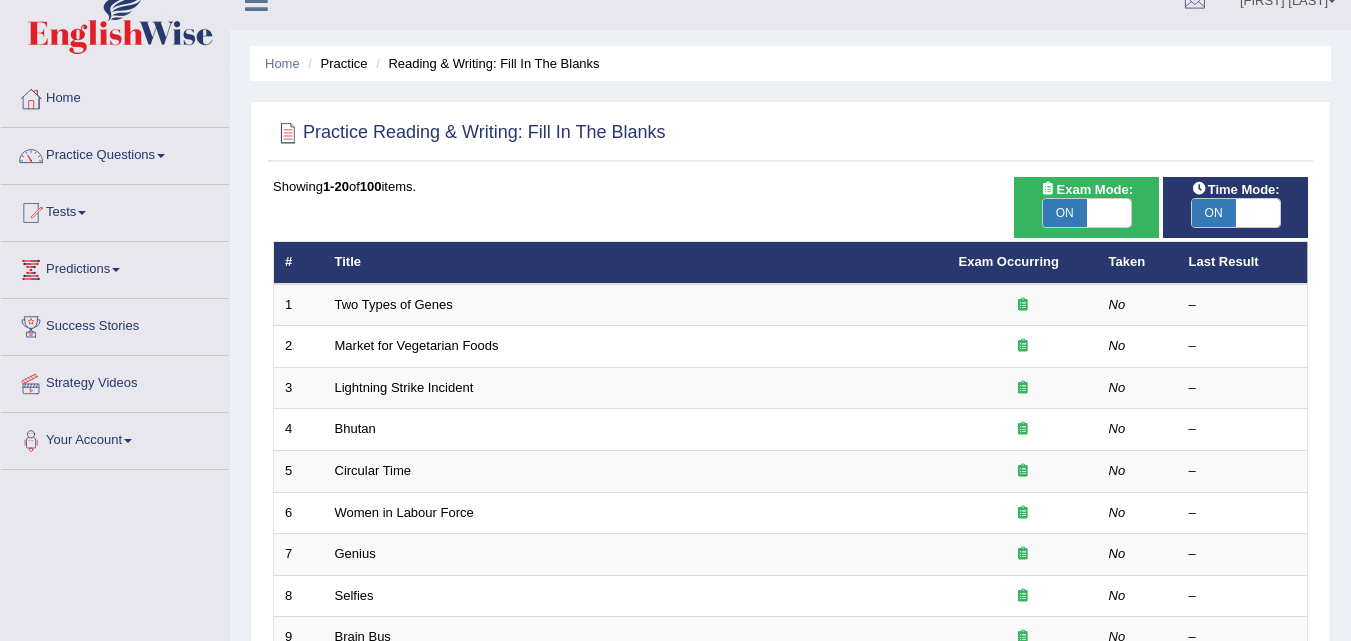 click at bounding box center [288, 133] 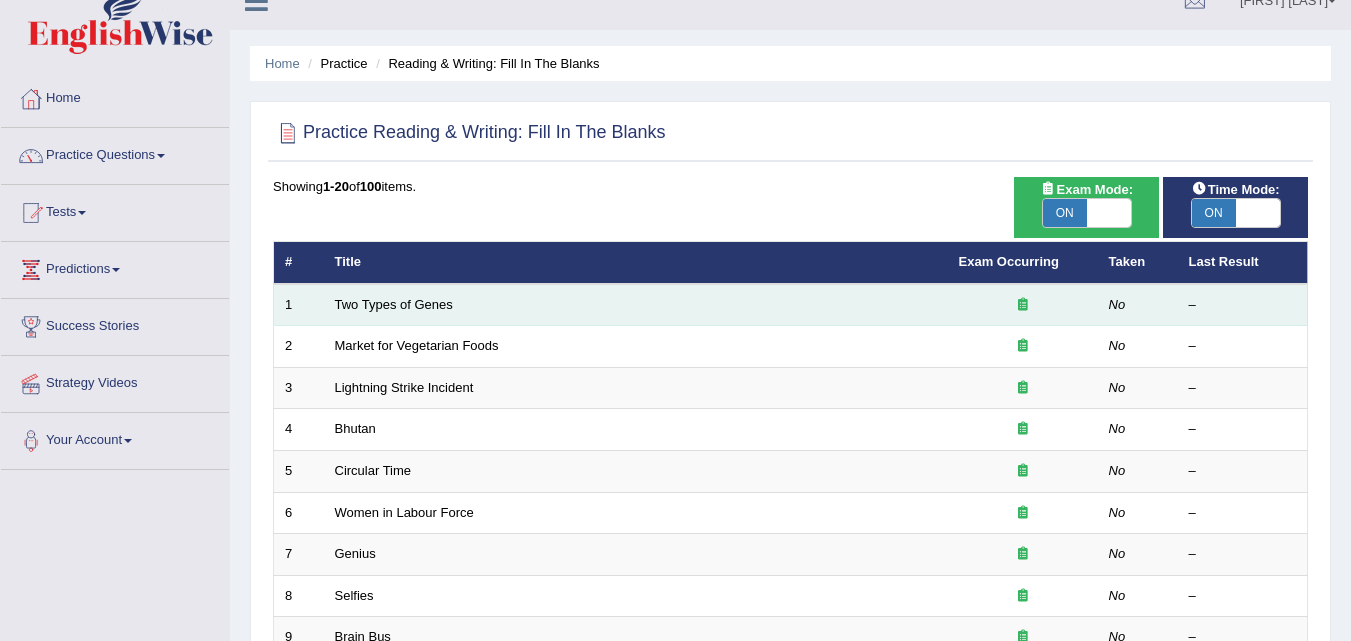click at bounding box center [1023, 304] 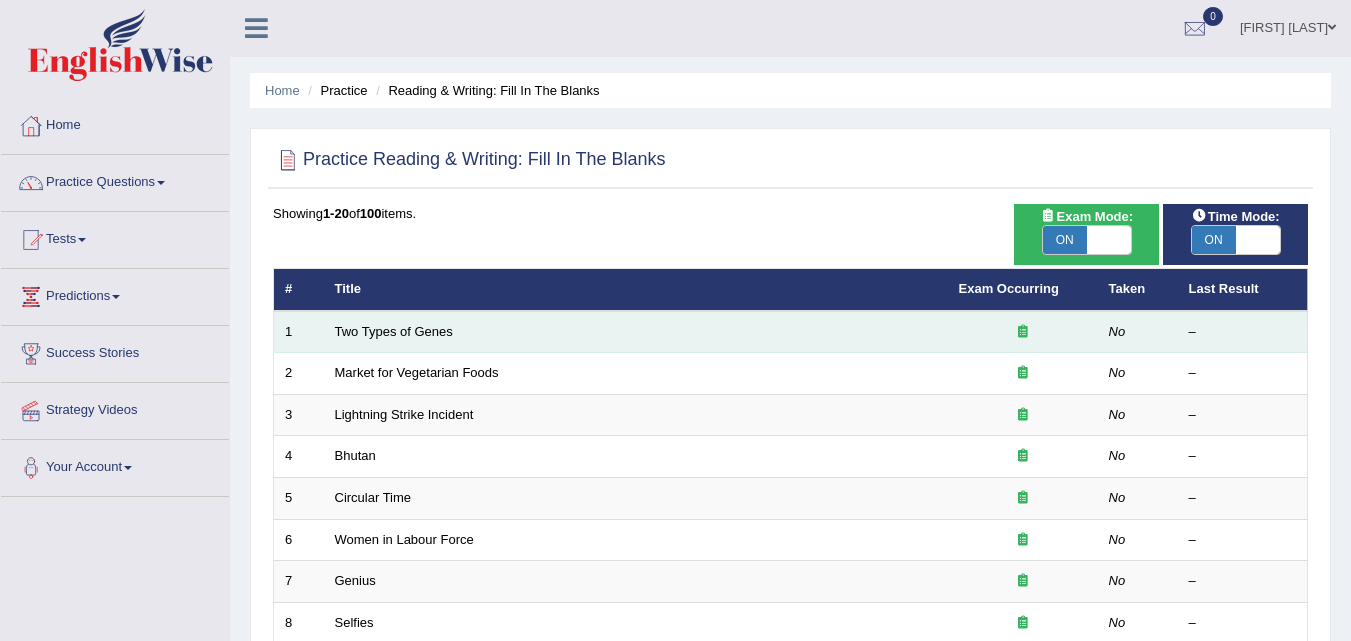 scroll, scrollTop: 0, scrollLeft: 0, axis: both 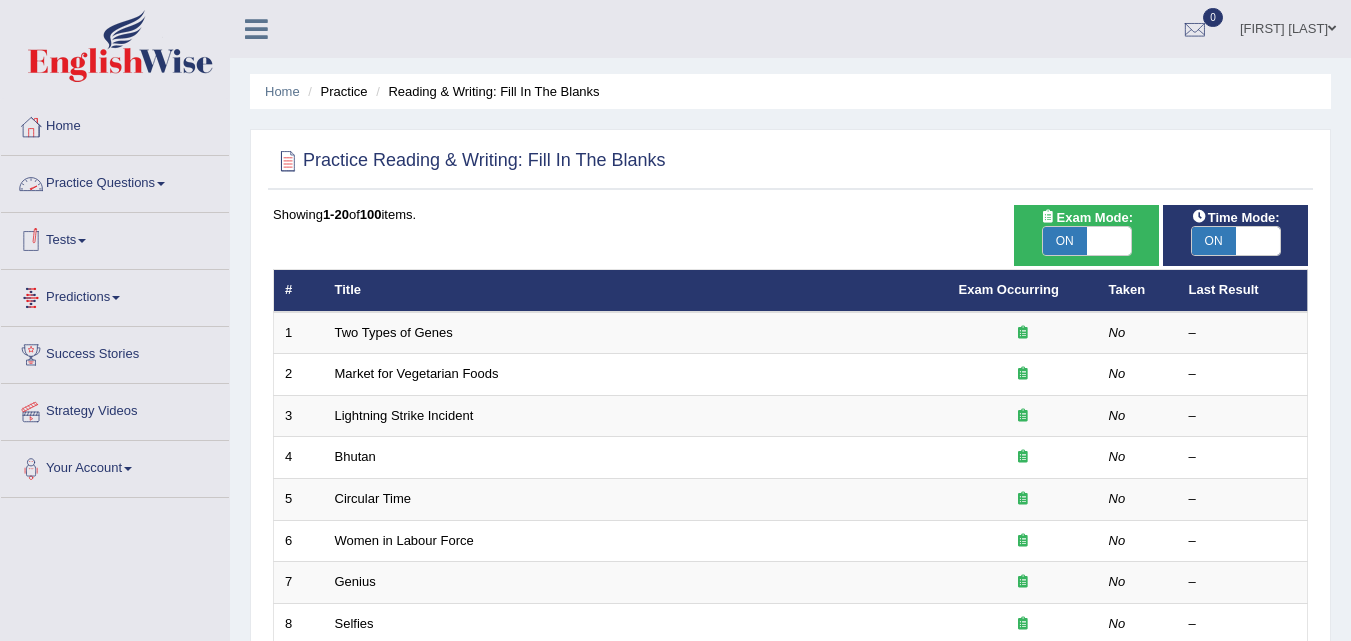 click on "Practice Questions" at bounding box center [115, 181] 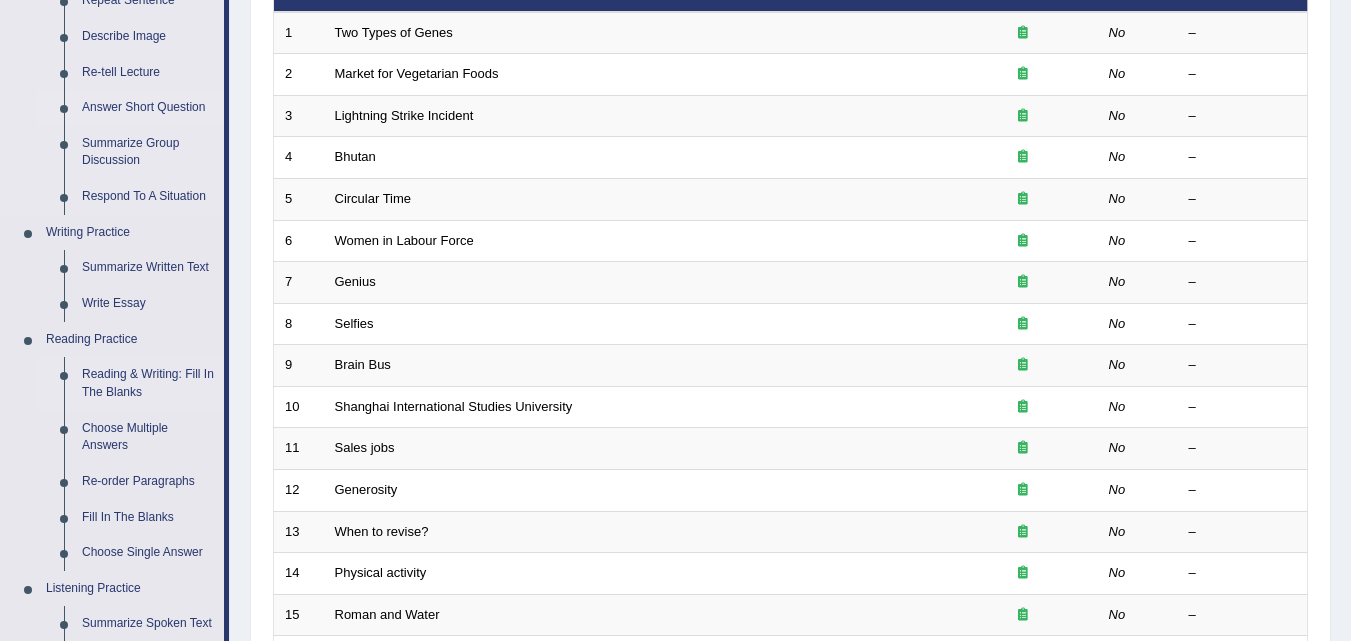 scroll, scrollTop: 310, scrollLeft: 0, axis: vertical 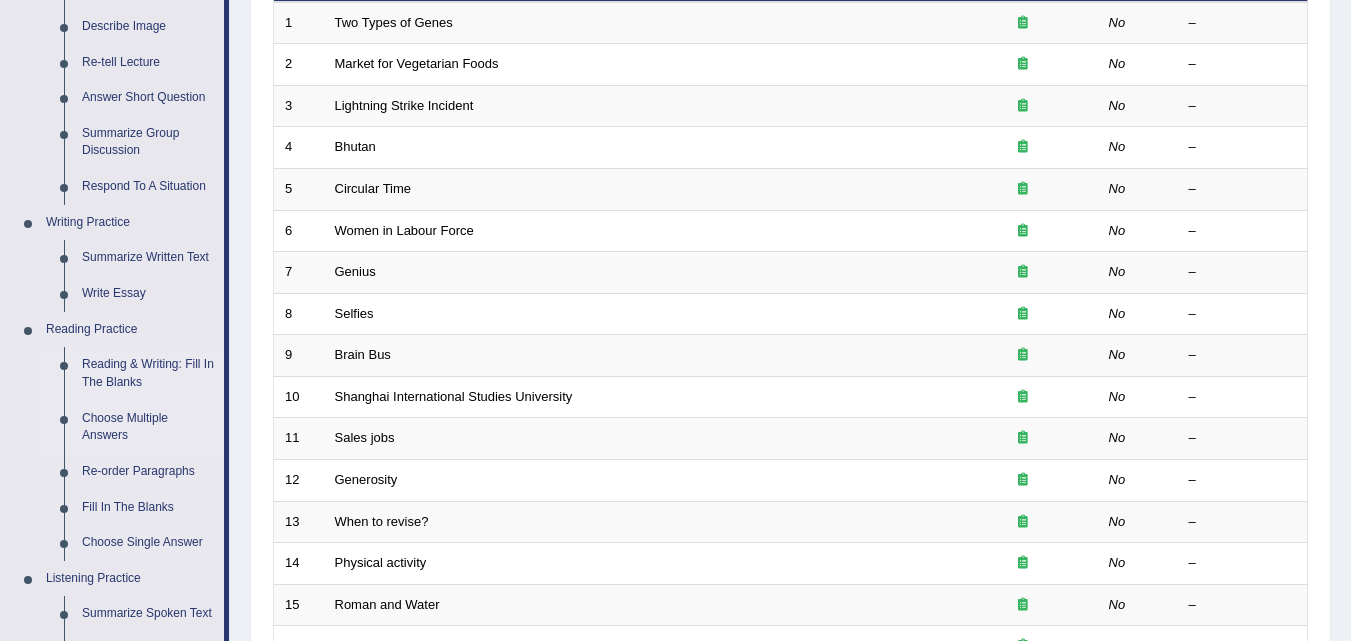 click on "Choose Multiple Answers" at bounding box center (148, 427) 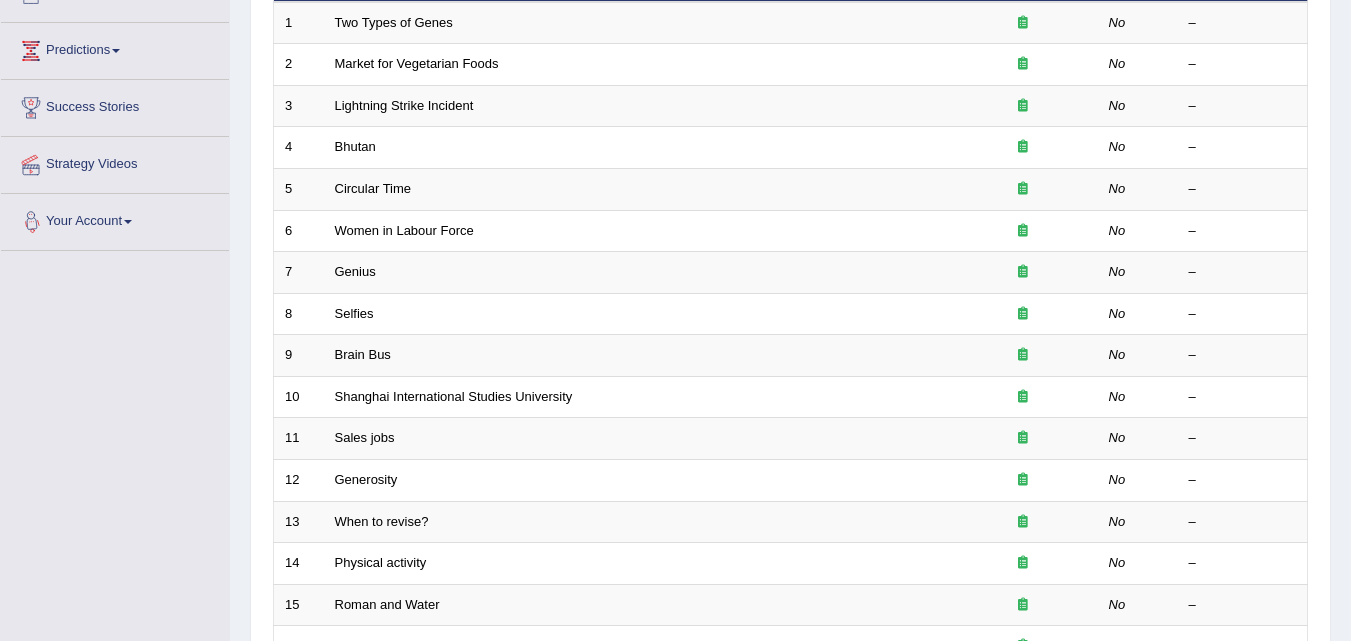 scroll, scrollTop: 565, scrollLeft: 0, axis: vertical 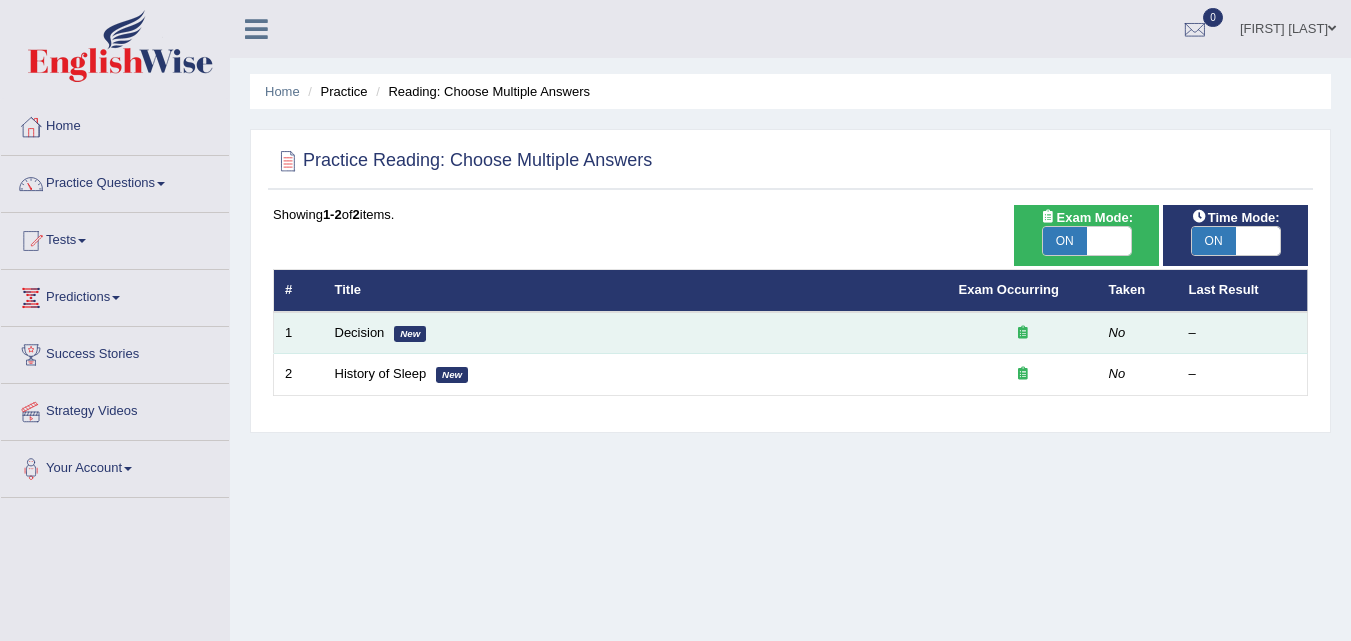 click on "New" at bounding box center (410, 334) 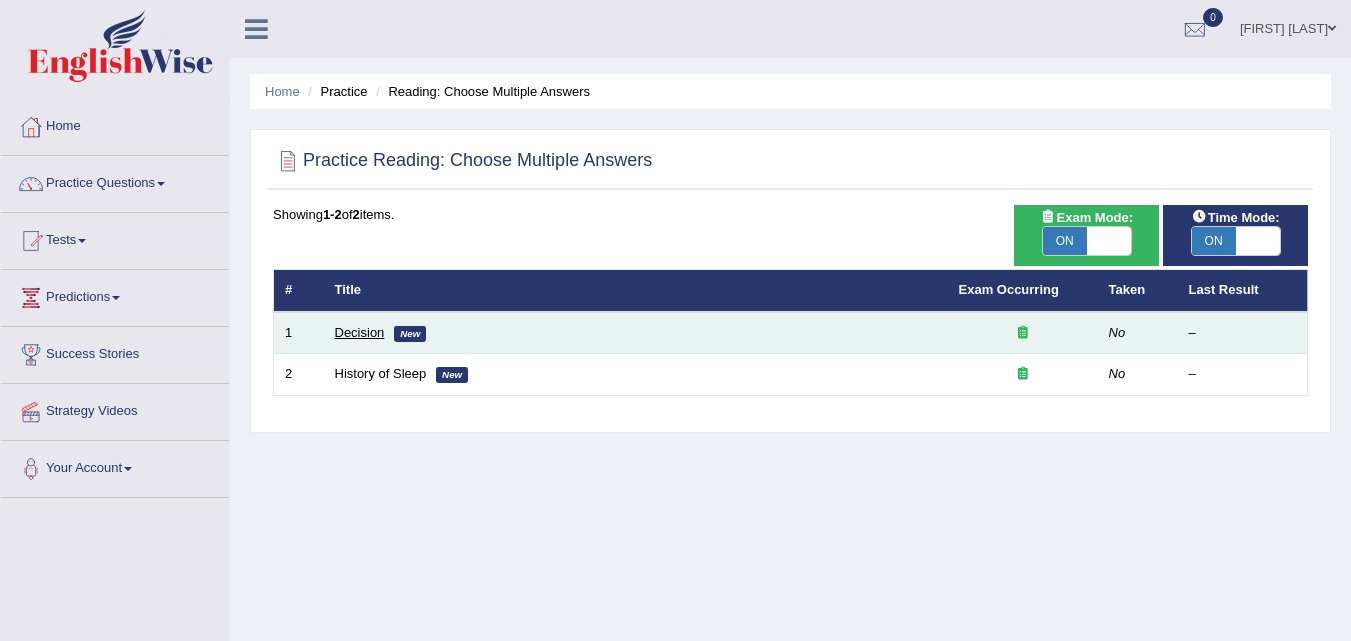 click on "Decision" at bounding box center (360, 332) 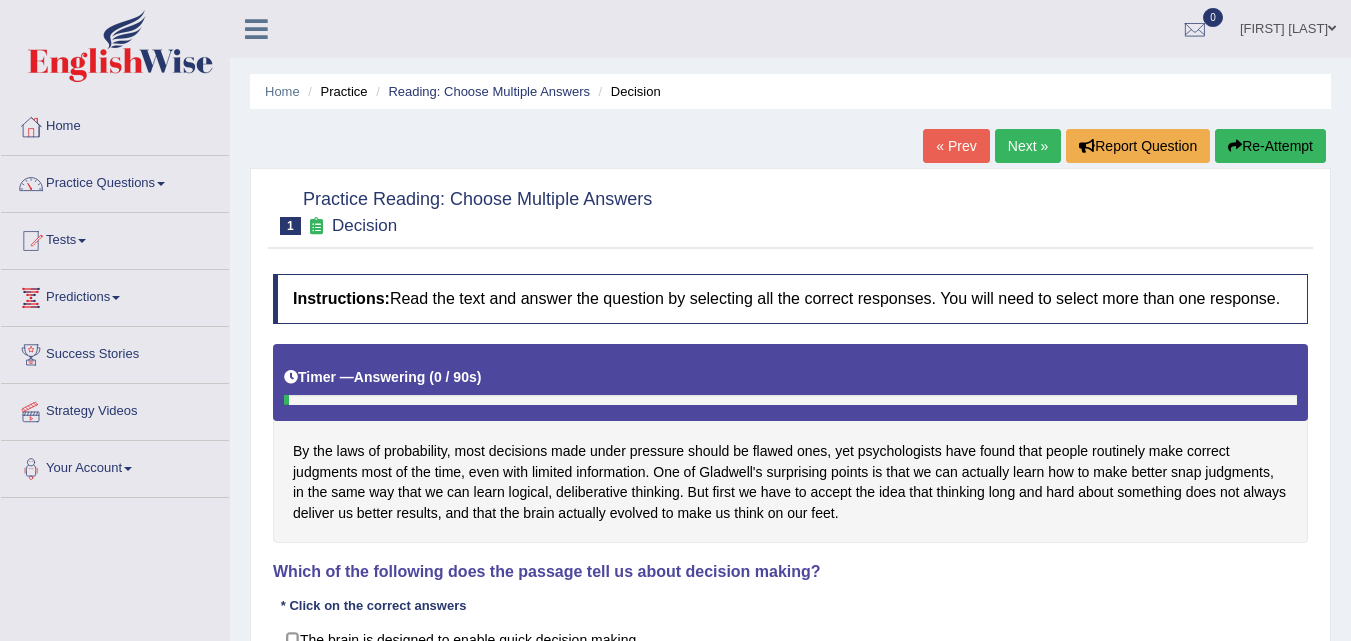 scroll, scrollTop: 0, scrollLeft: 0, axis: both 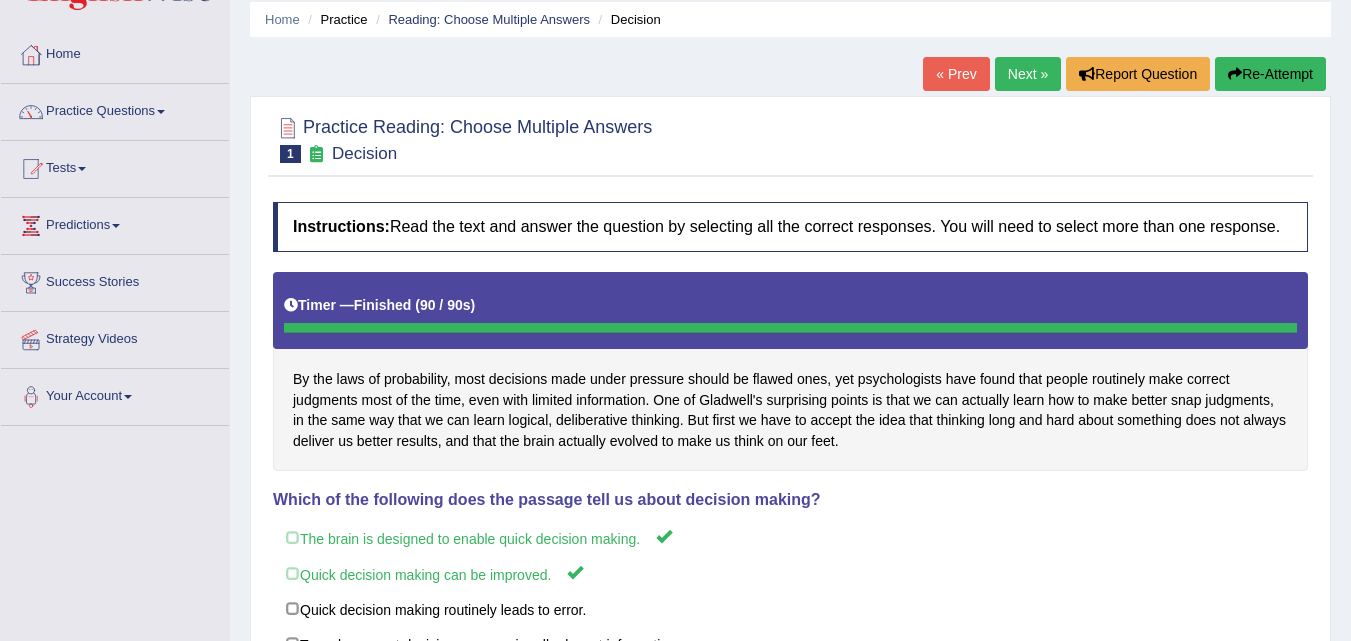 click on "Next »" at bounding box center (1028, 74) 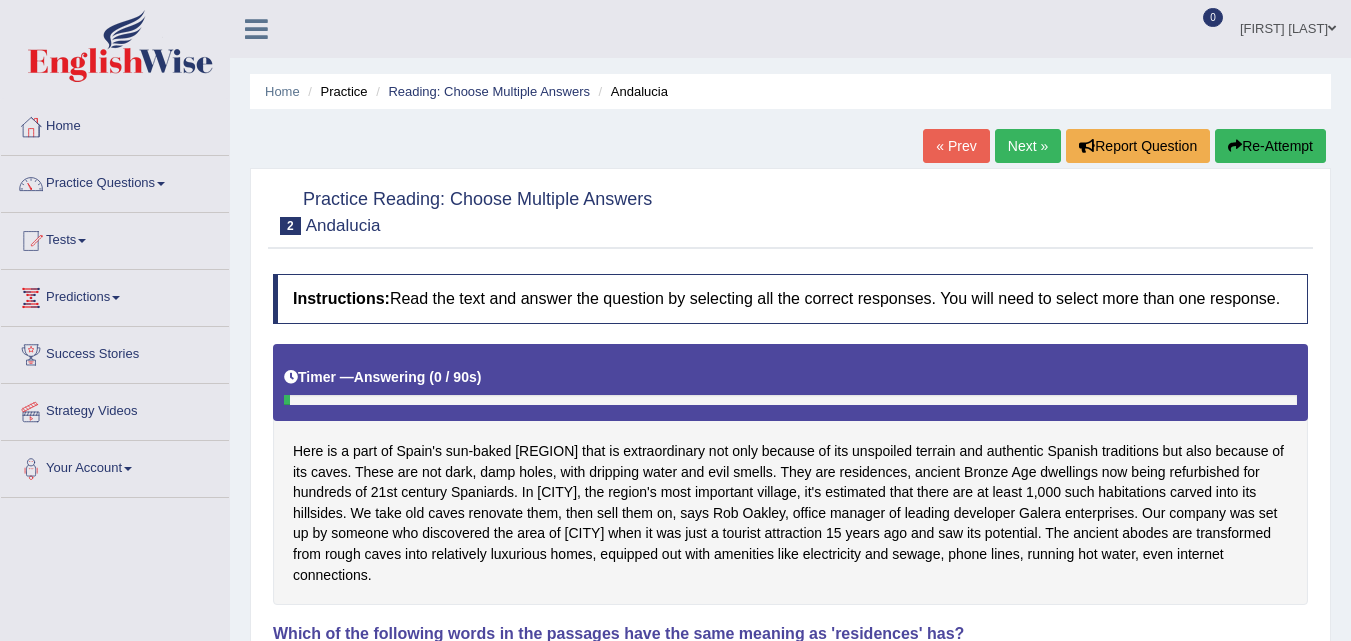 scroll, scrollTop: 0, scrollLeft: 0, axis: both 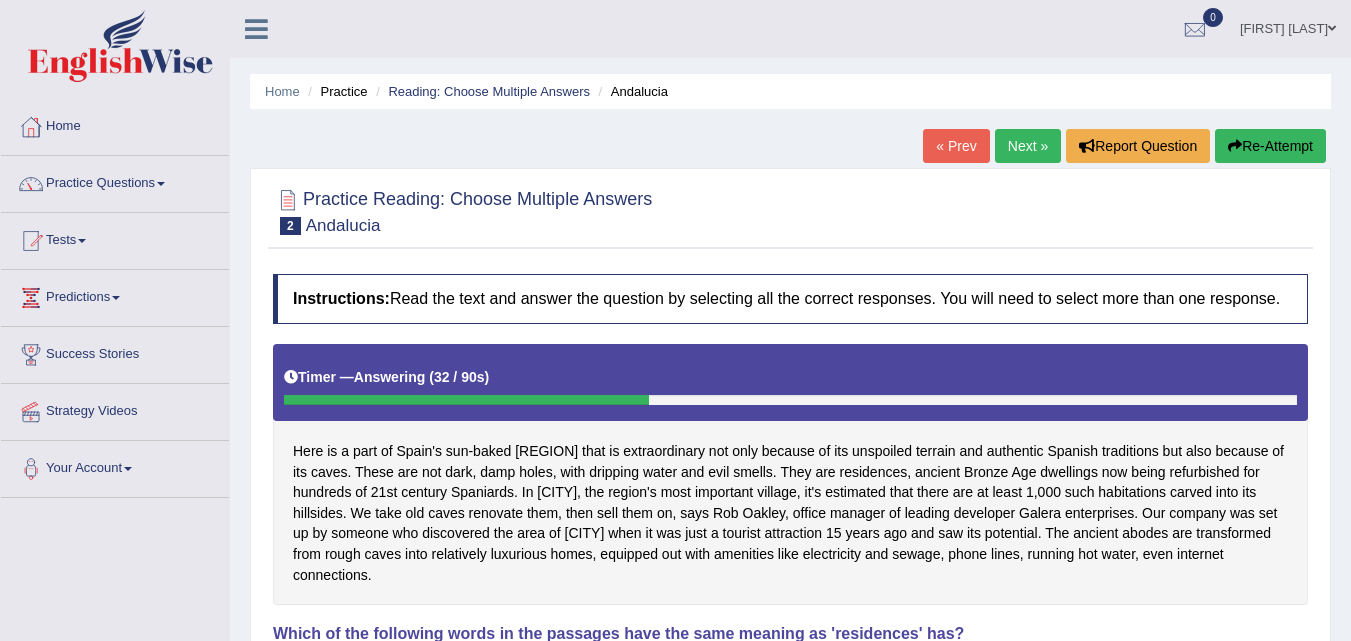 drag, startPoint x: 994, startPoint y: 100, endPoint x: 1008, endPoint y: 18, distance: 83.18654 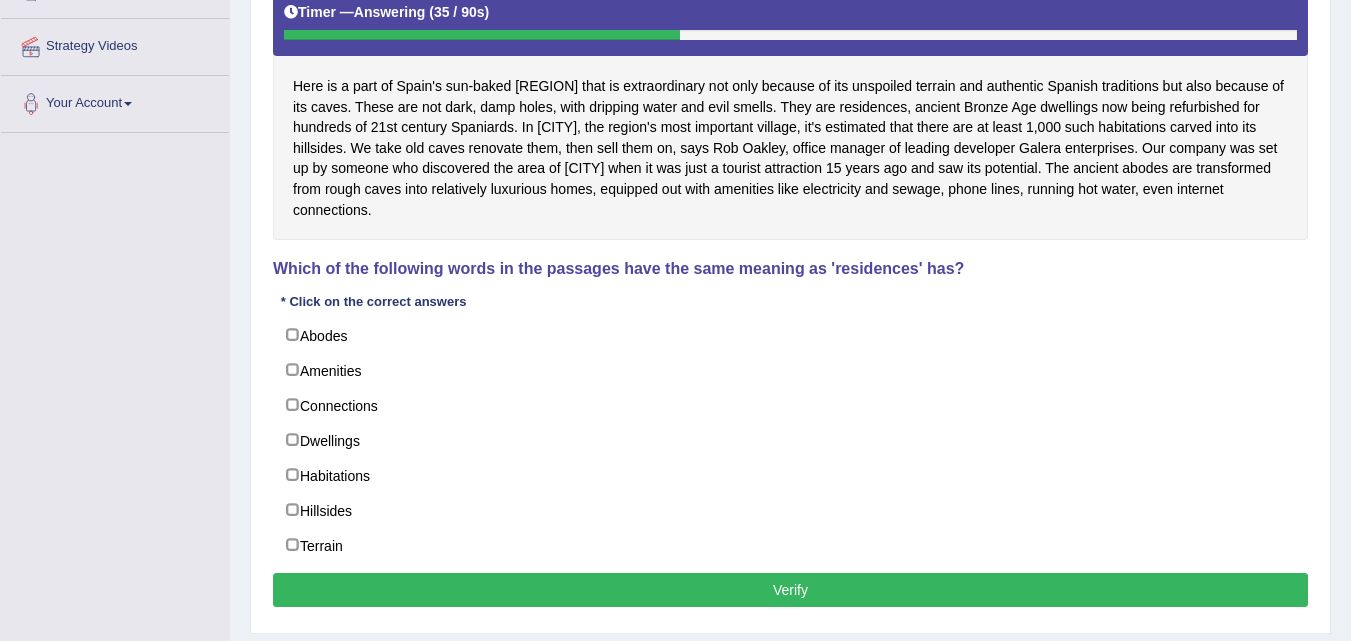 scroll, scrollTop: 367, scrollLeft: 0, axis: vertical 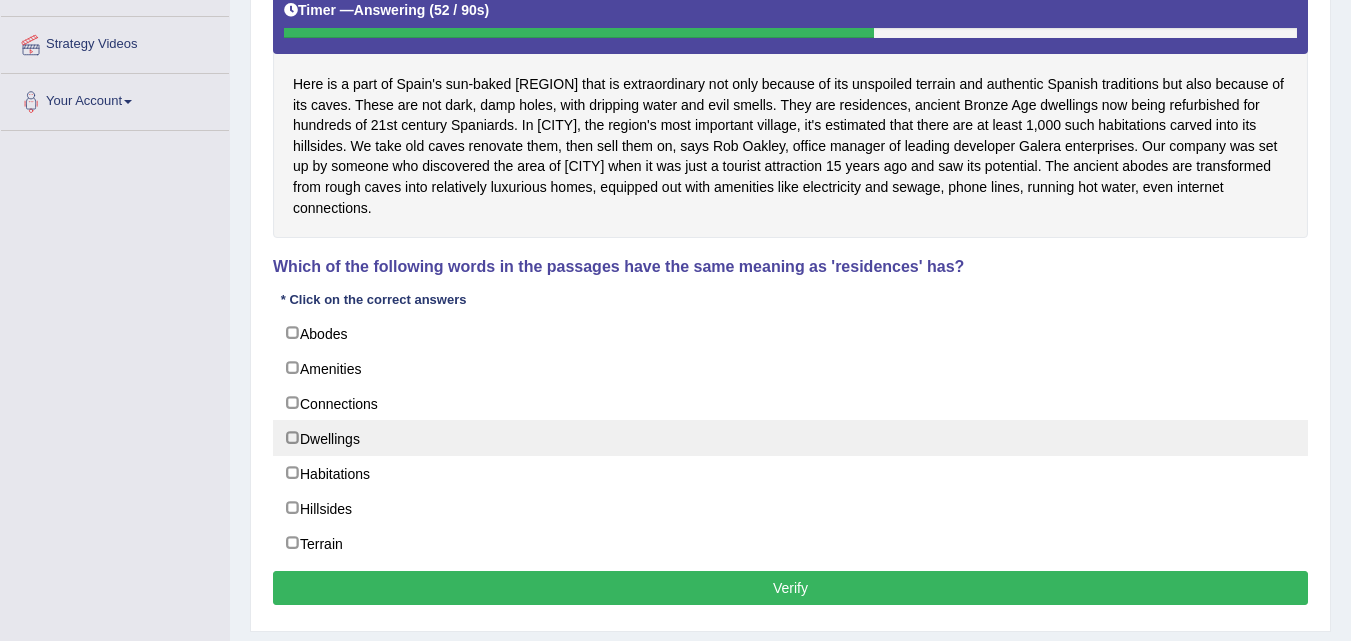 click on "Dwellings" at bounding box center (790, 438) 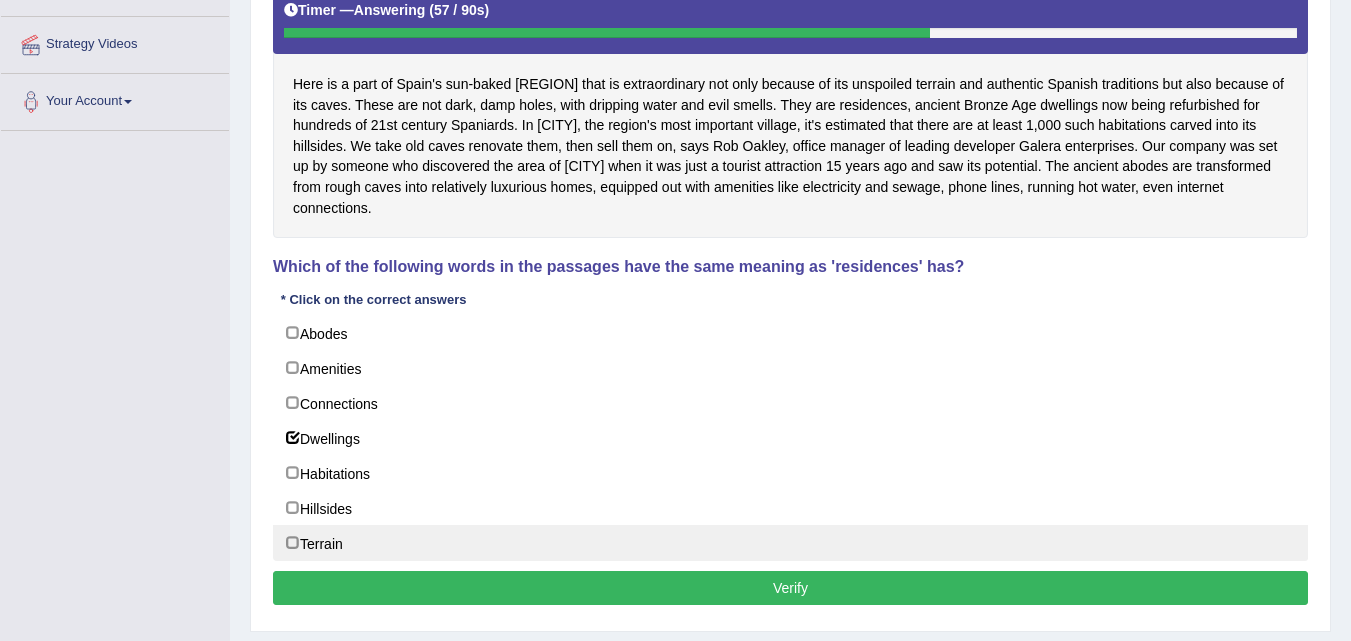 click on "Terrain" at bounding box center (790, 543) 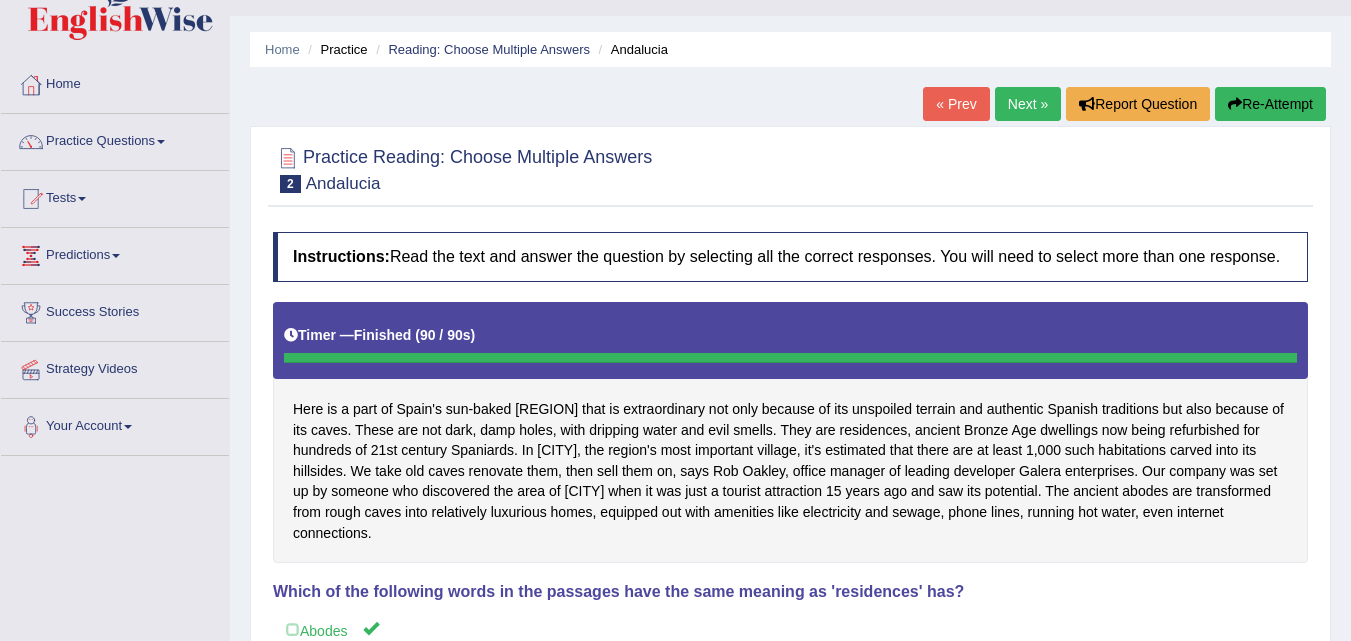 scroll, scrollTop: 0, scrollLeft: 0, axis: both 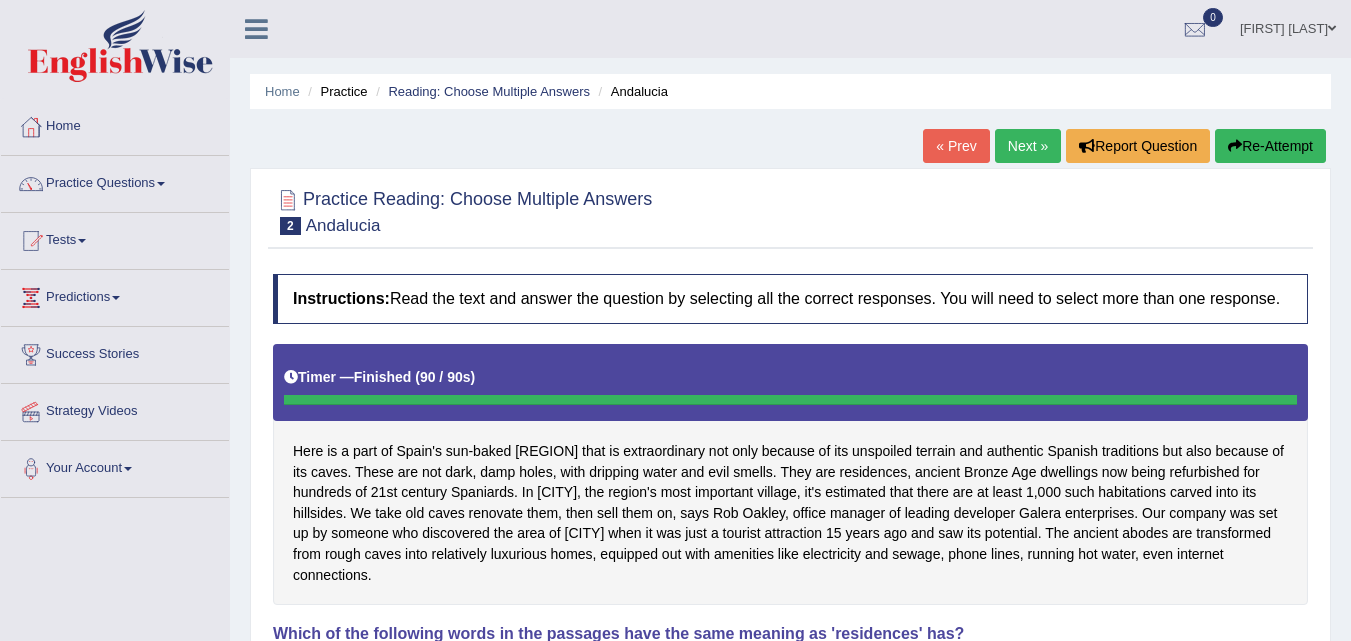 click on "Next »" at bounding box center [1028, 146] 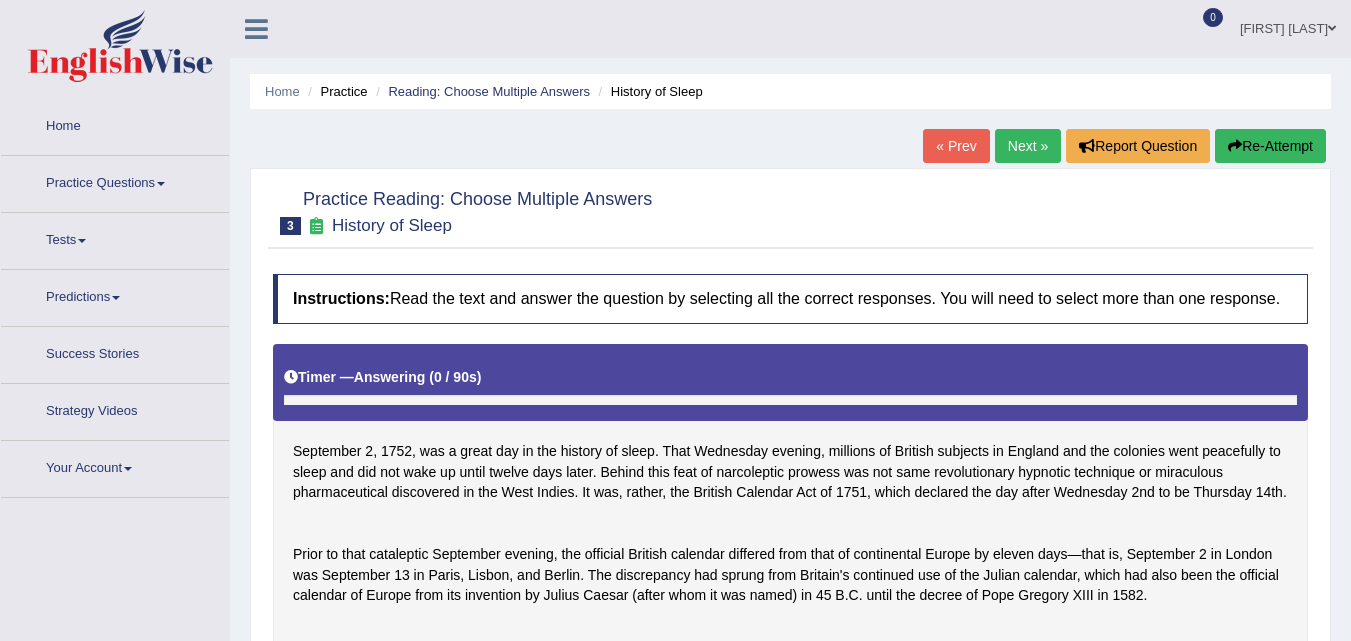 scroll, scrollTop: 0, scrollLeft: 0, axis: both 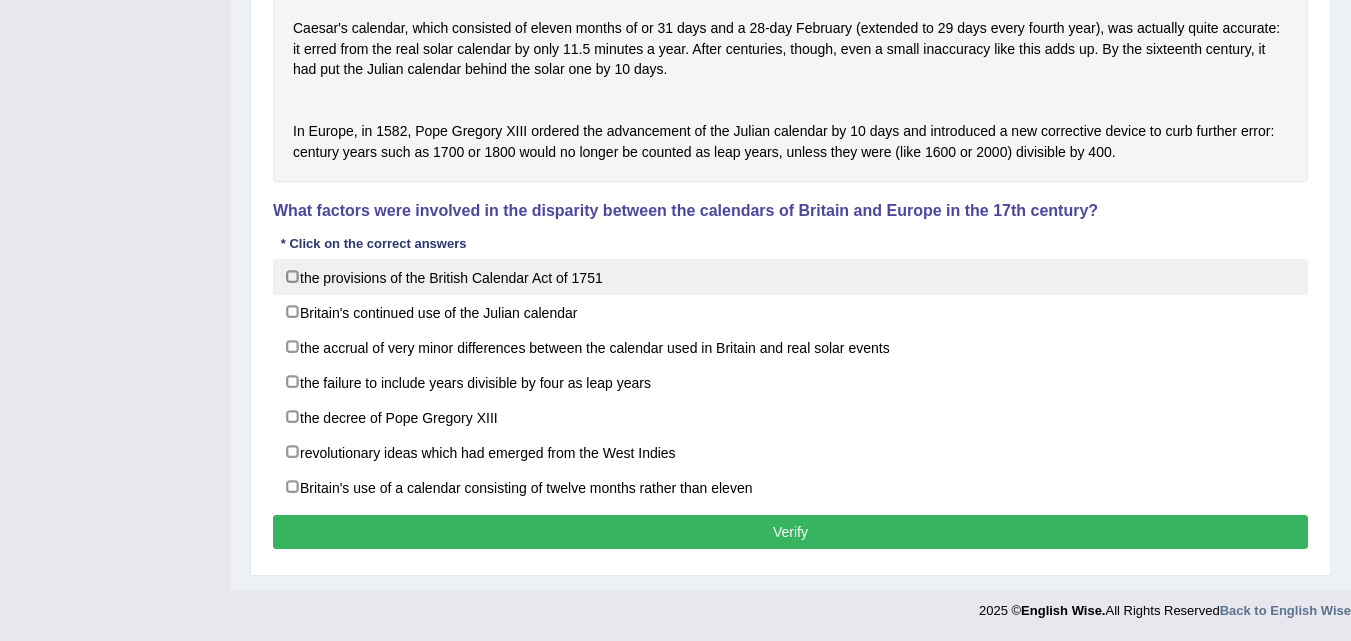 click on "the provisions of the British Calendar Act of 1751" at bounding box center (790, 277) 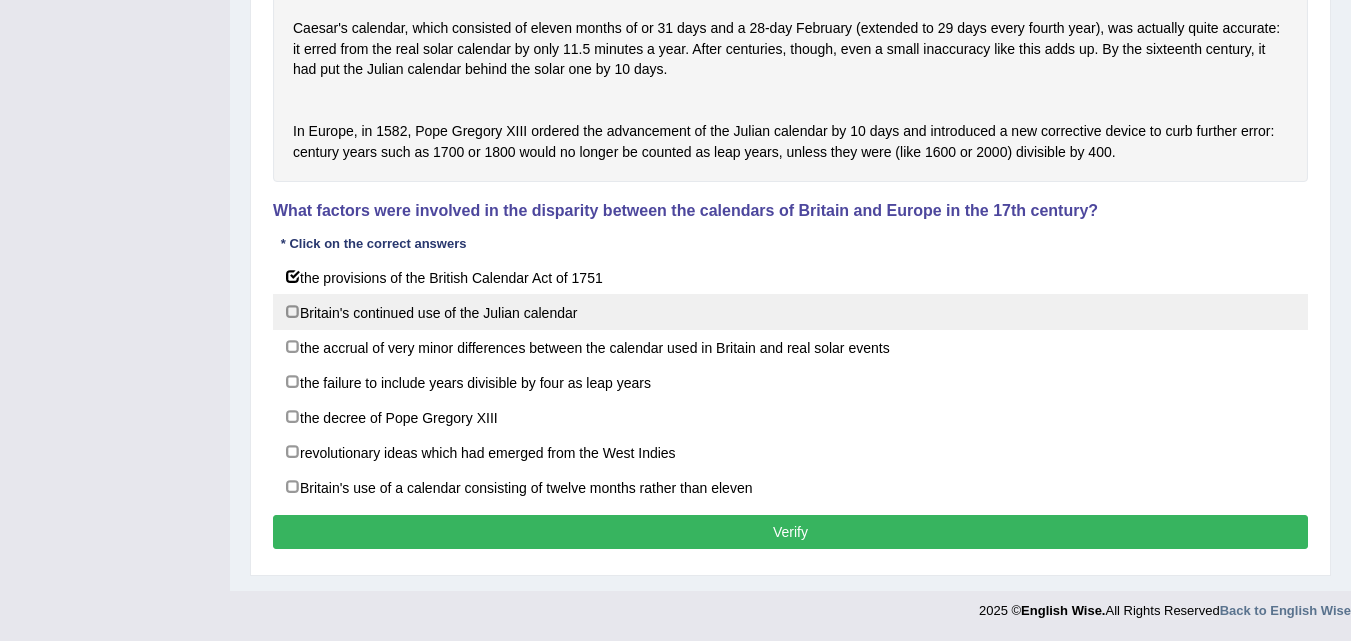 click on "Britain's continued use of the Julian calendar" at bounding box center [790, 312] 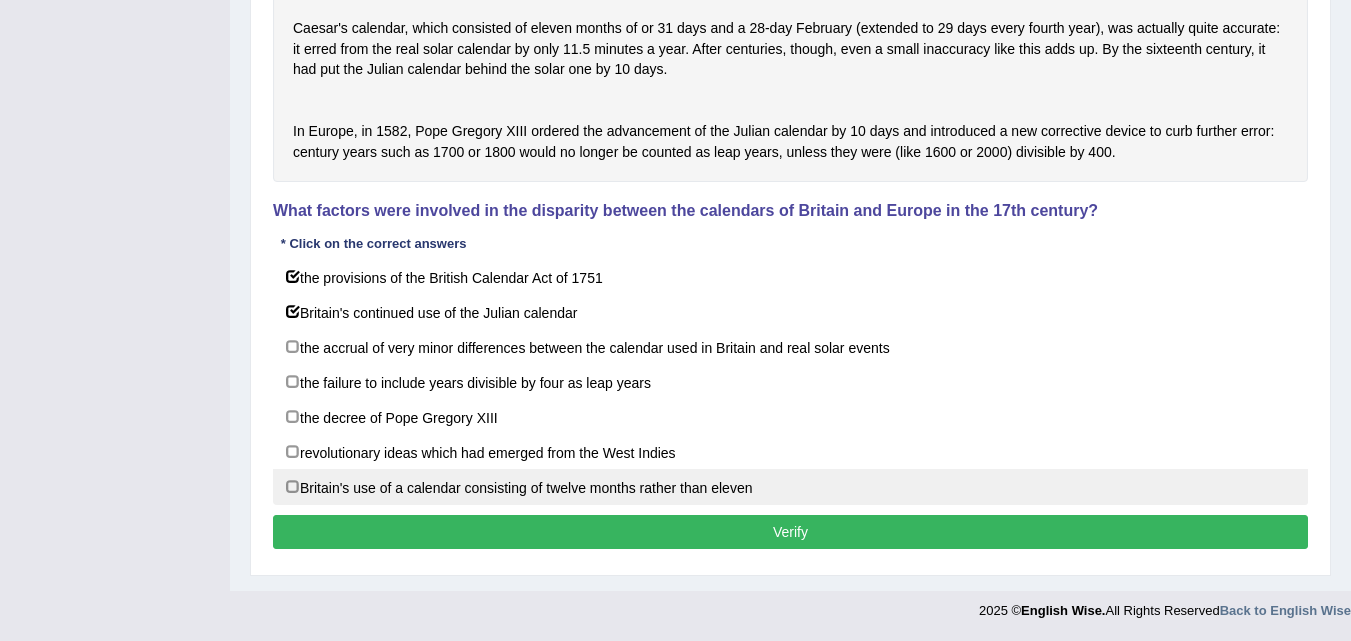click on "Britain's use of a calendar consisting of twelve months rather than eleven" at bounding box center [790, 487] 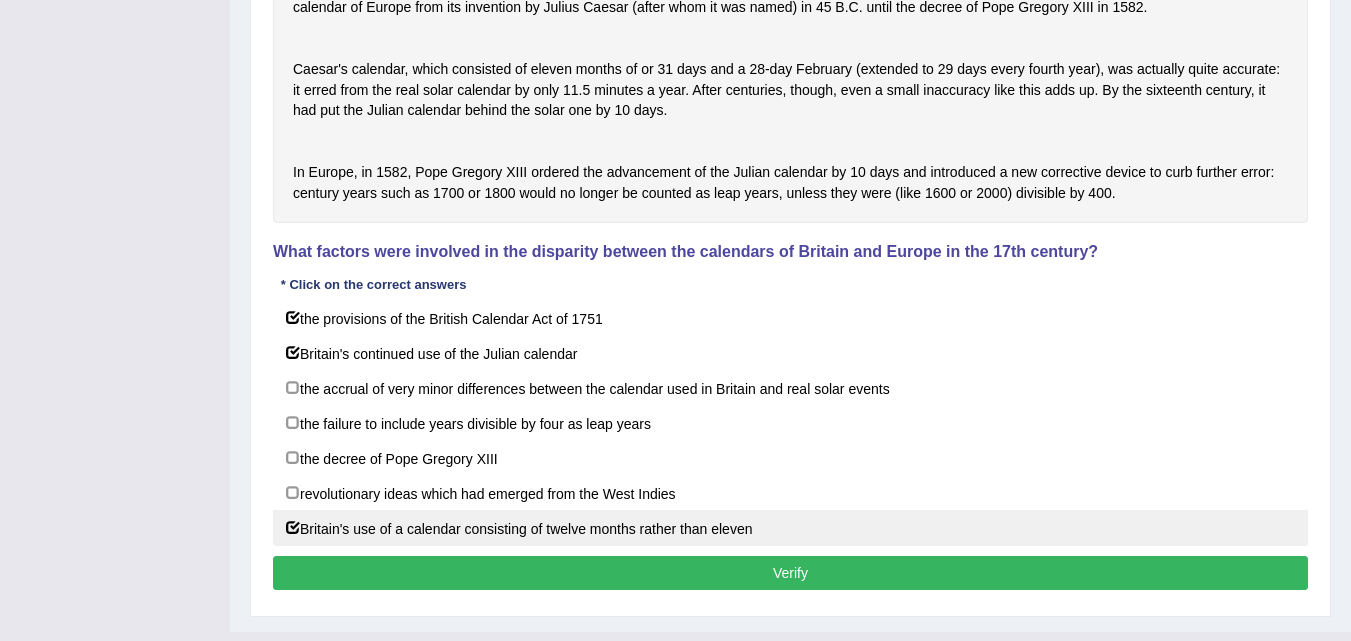 scroll, scrollTop: 590, scrollLeft: 0, axis: vertical 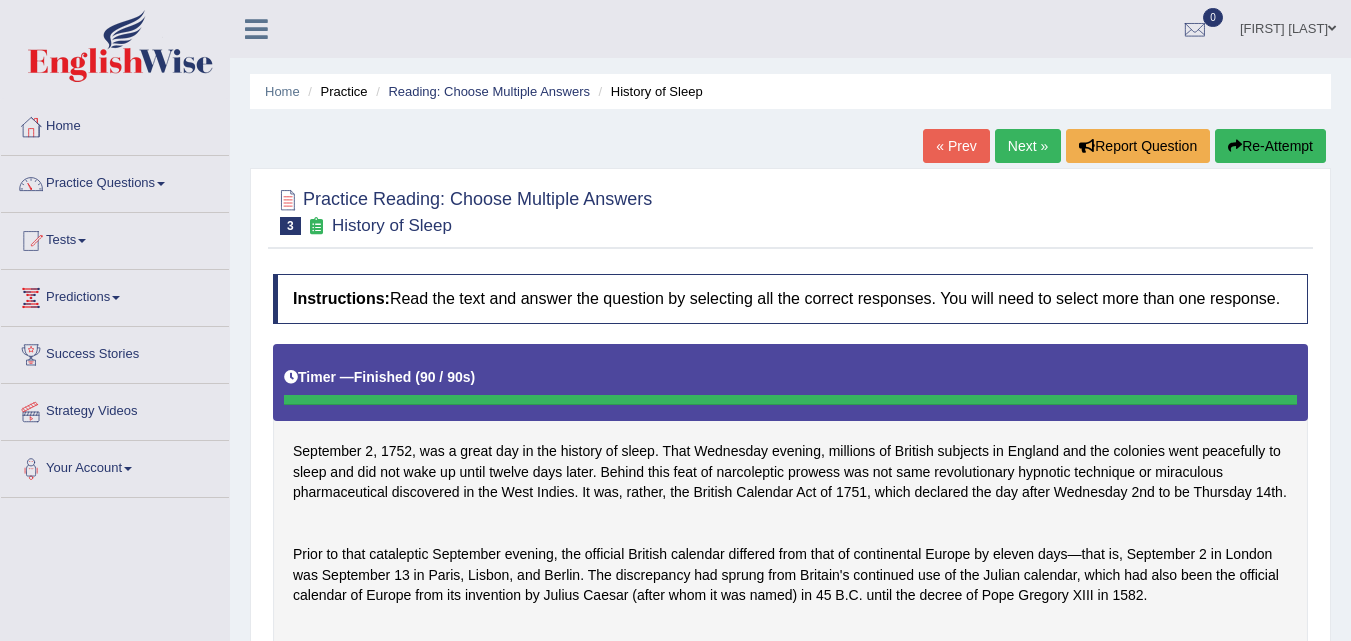 click on "Next »" at bounding box center (1028, 146) 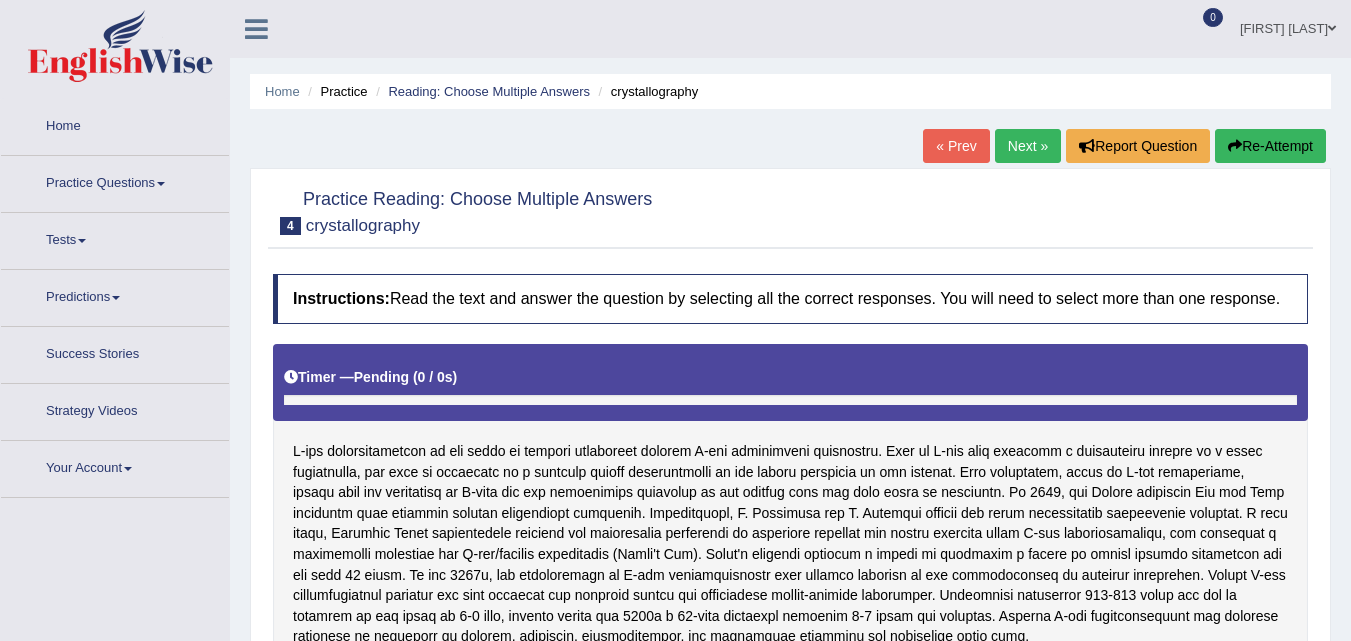 scroll, scrollTop: 0, scrollLeft: 0, axis: both 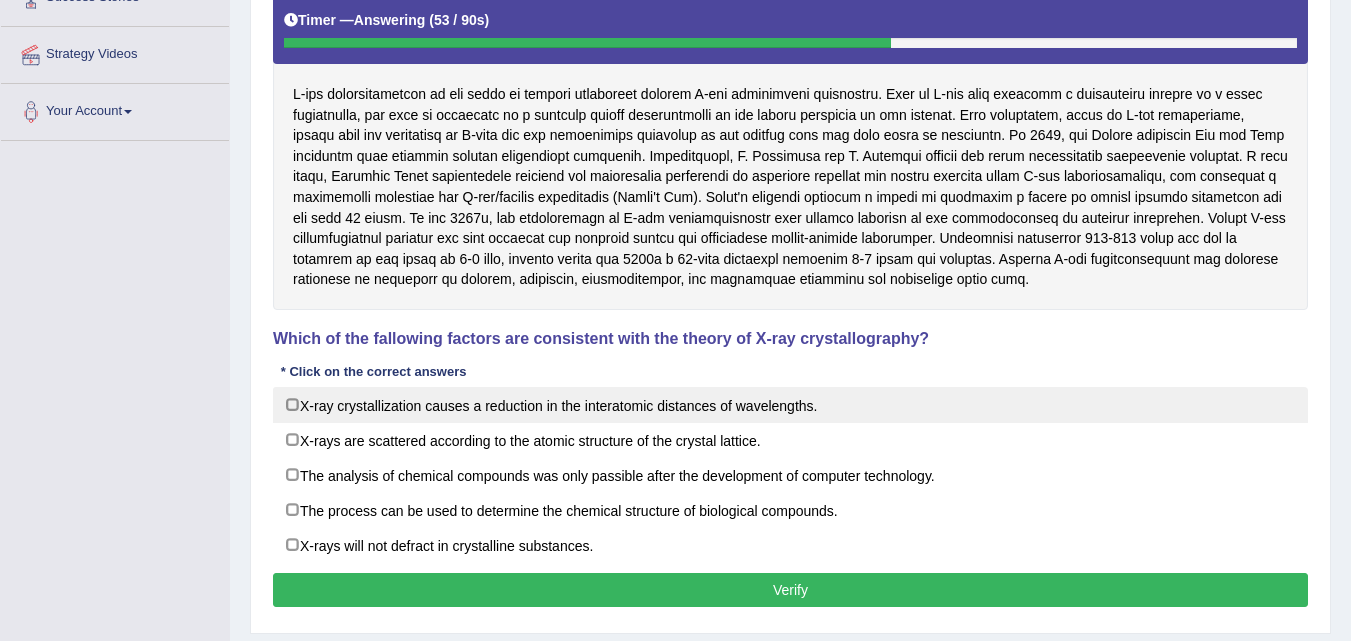 click on "X-ray crystallization causes a reduction in the interatomic distances of wavelengths." at bounding box center (790, 405) 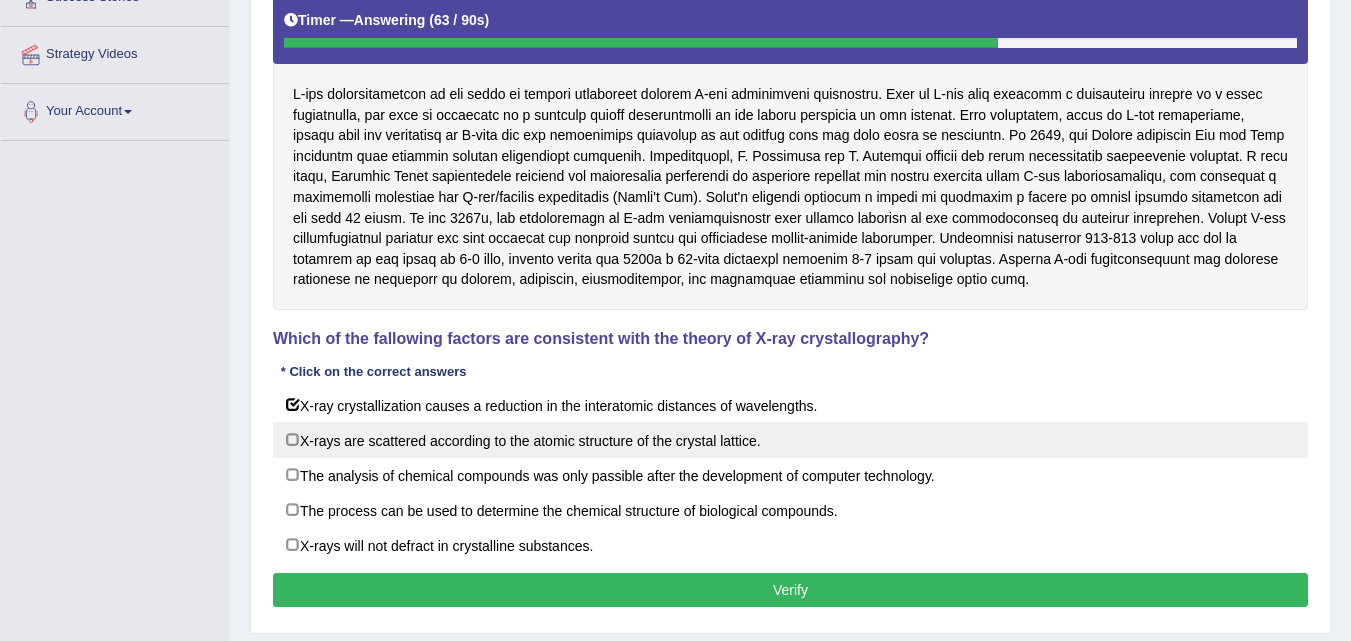 click on "X-rays are scattered according to the atomic structure of the crystal lattice." at bounding box center (790, 440) 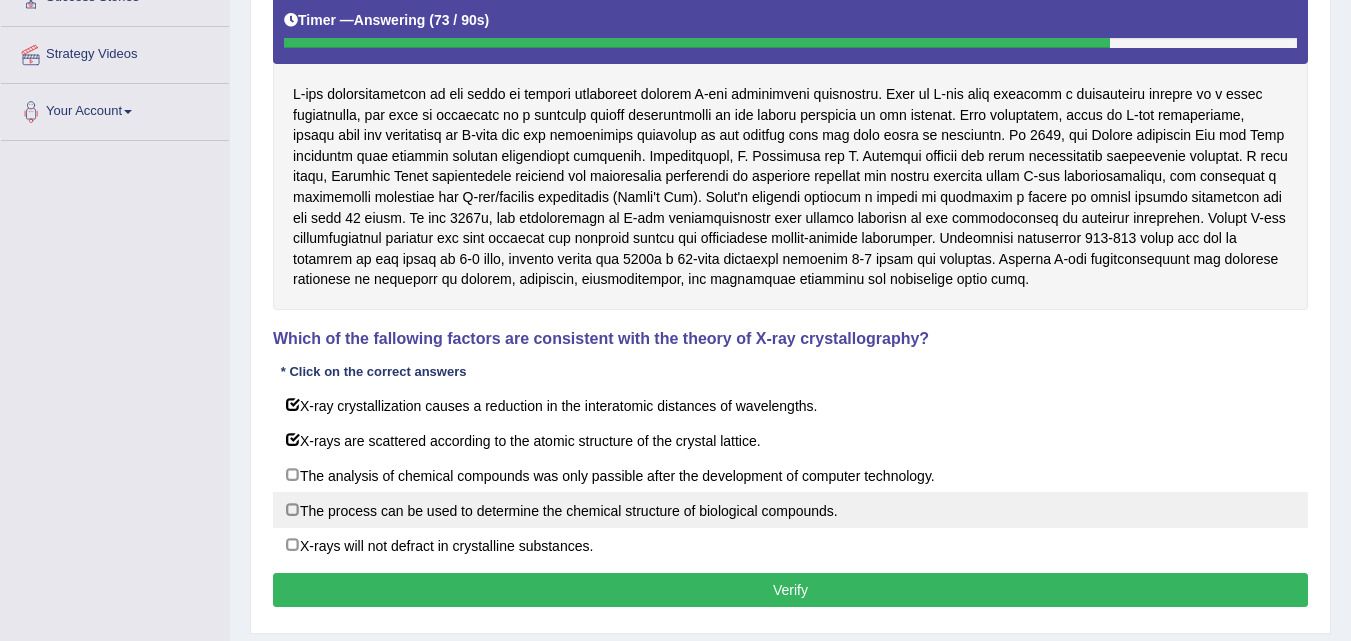 click on "The process can be used to determine the chemical structure of biological compounds." at bounding box center (790, 510) 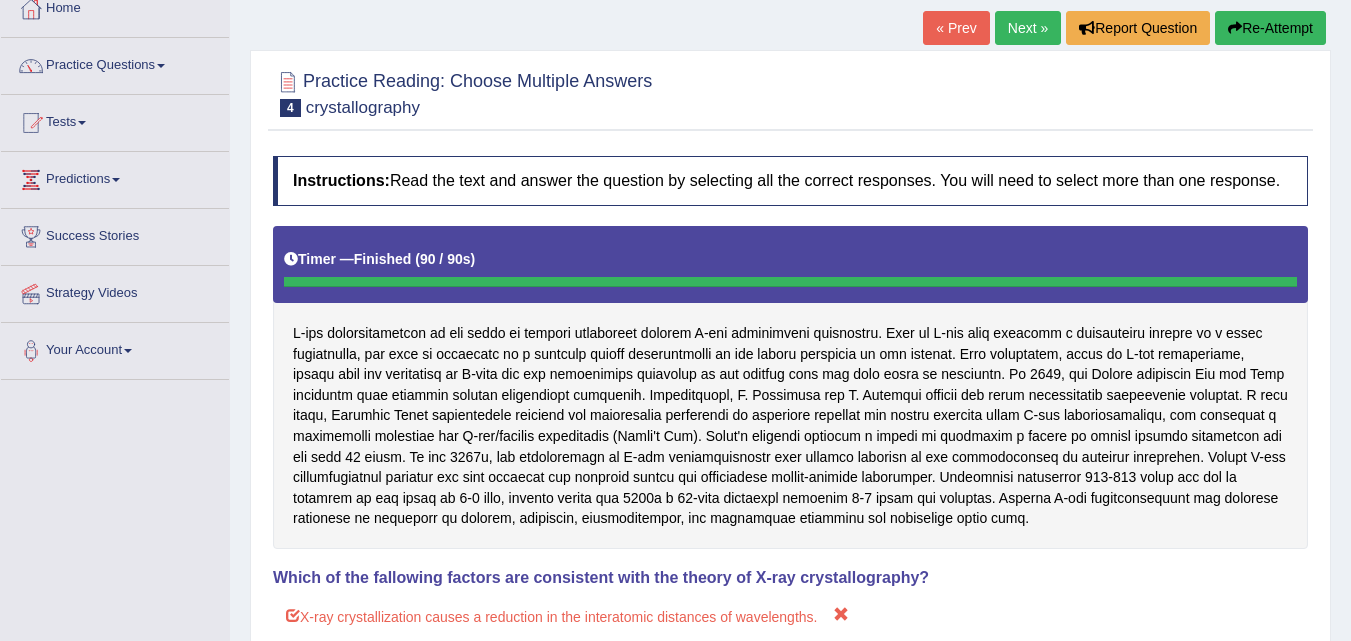 scroll, scrollTop: 63, scrollLeft: 0, axis: vertical 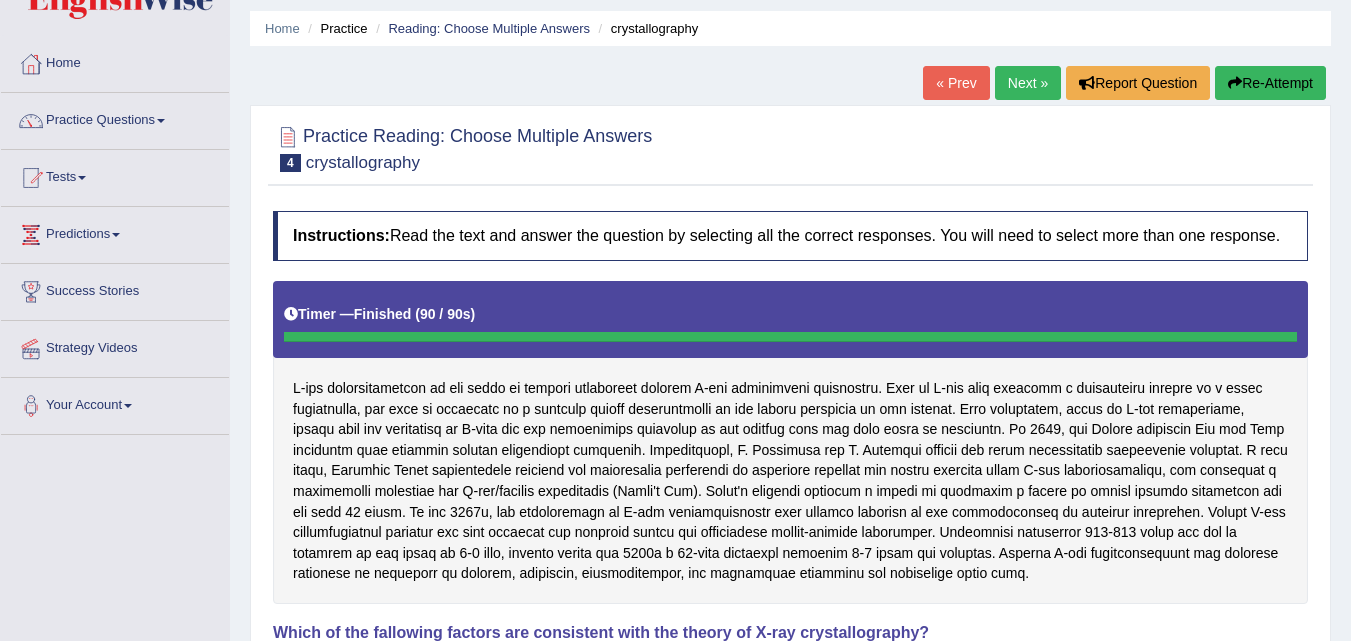 click on "Next »" at bounding box center (1028, 83) 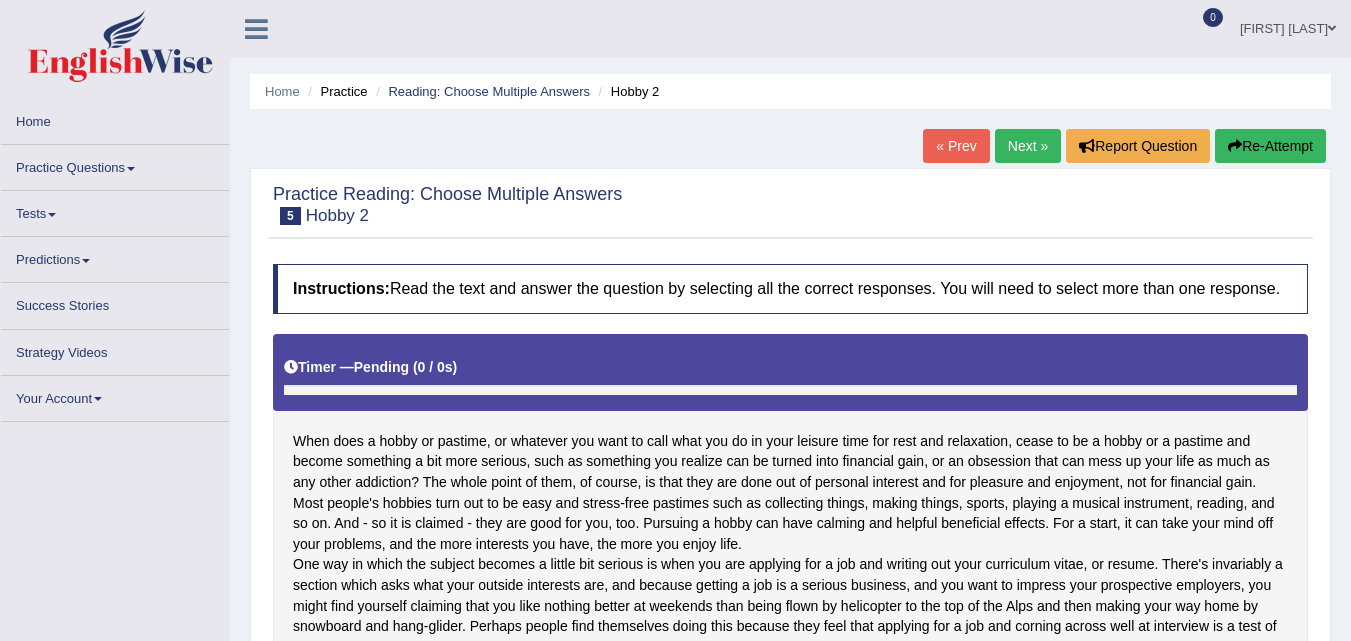 scroll, scrollTop: 0, scrollLeft: 0, axis: both 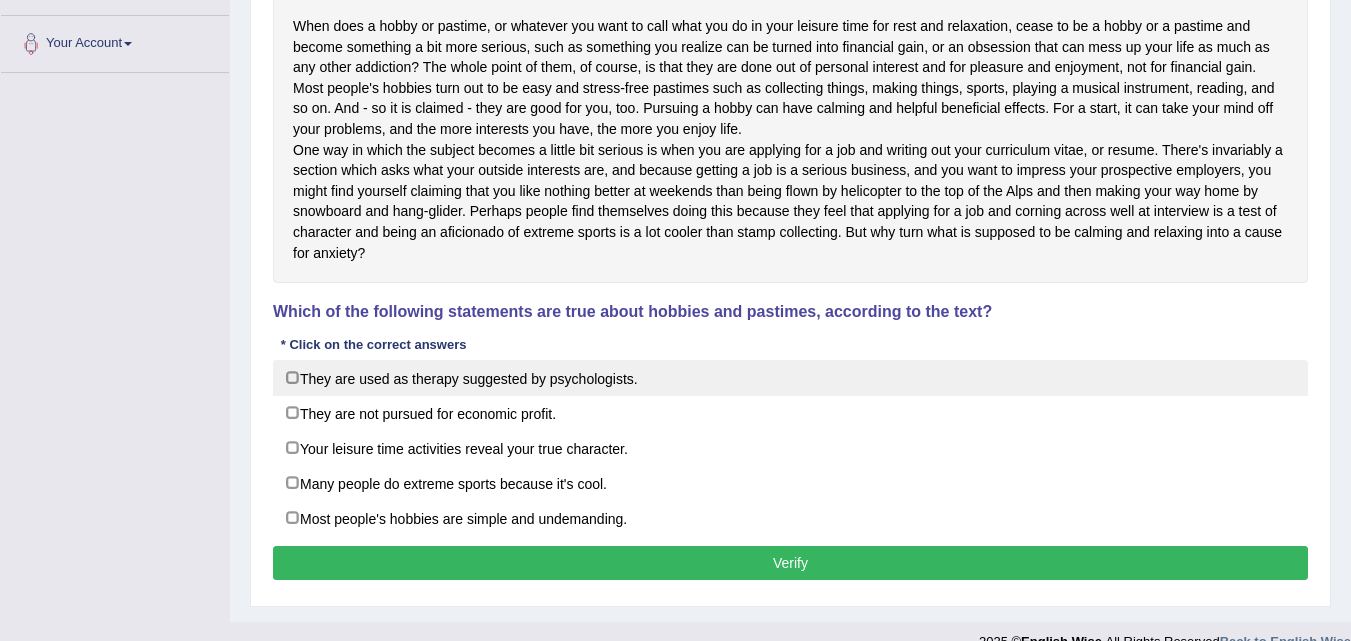 click on "They are used as therapy suggested by psychologists." at bounding box center [790, 378] 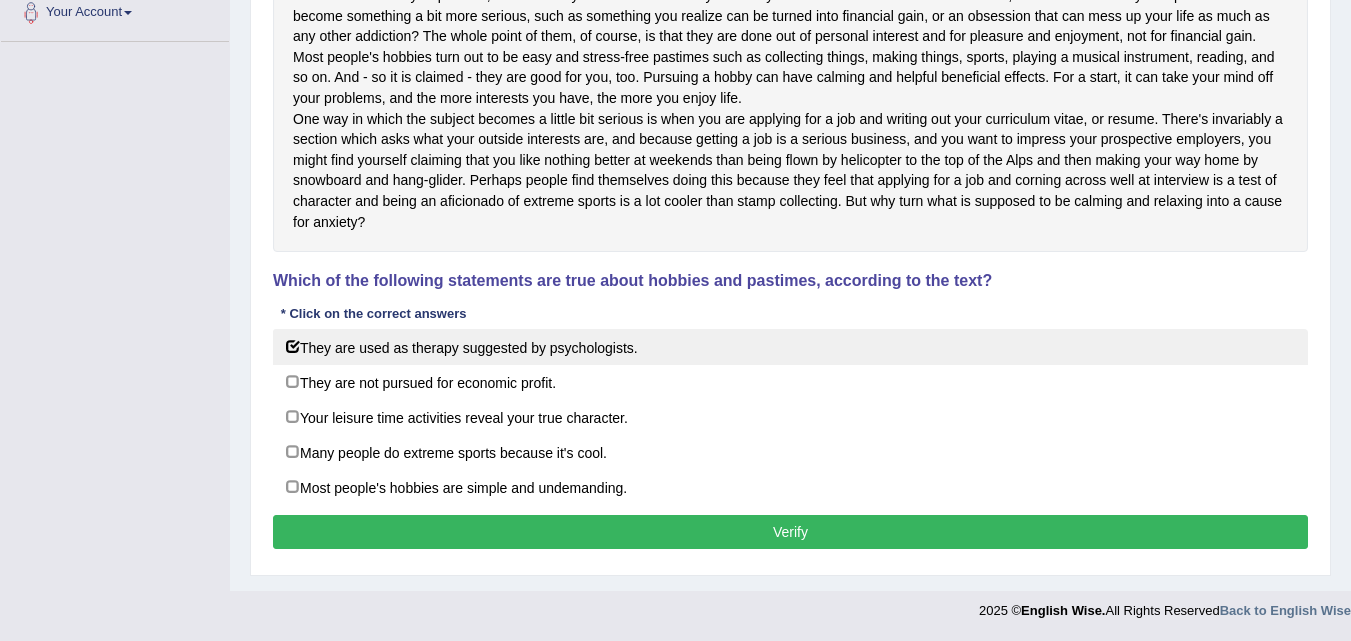 scroll, scrollTop: 480, scrollLeft: 0, axis: vertical 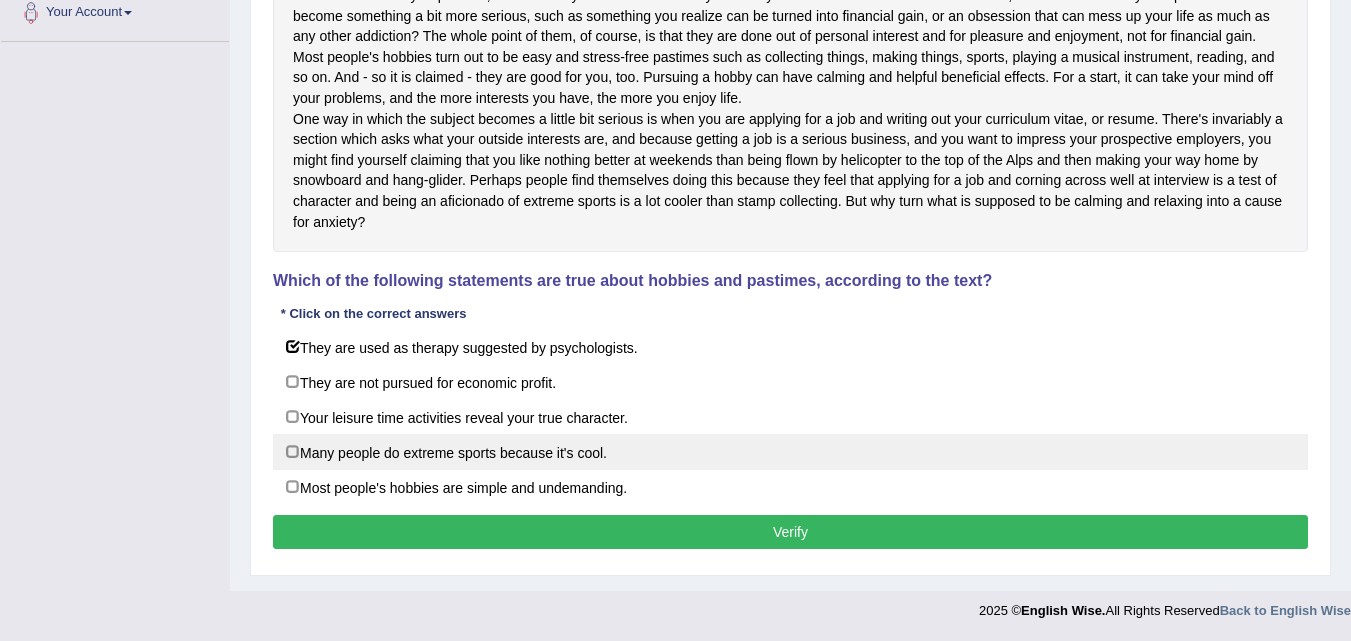 click on "Many people do extreme sports because it's cool." at bounding box center [790, 452] 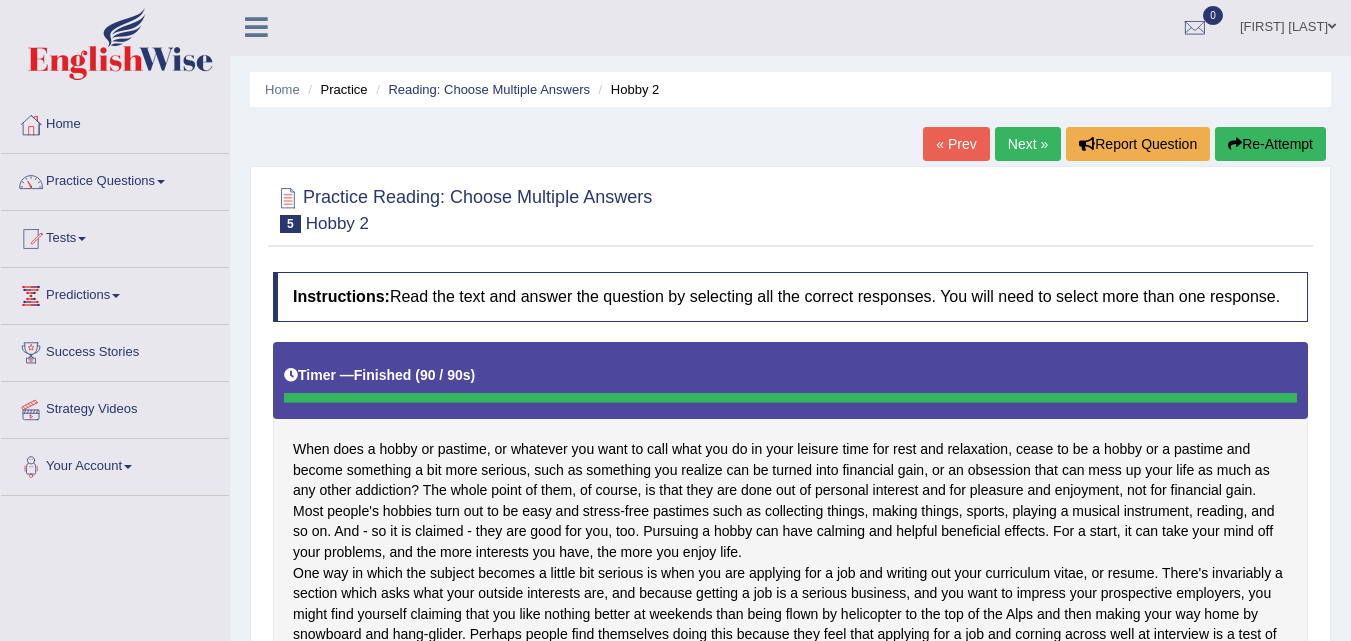 scroll, scrollTop: 0, scrollLeft: 0, axis: both 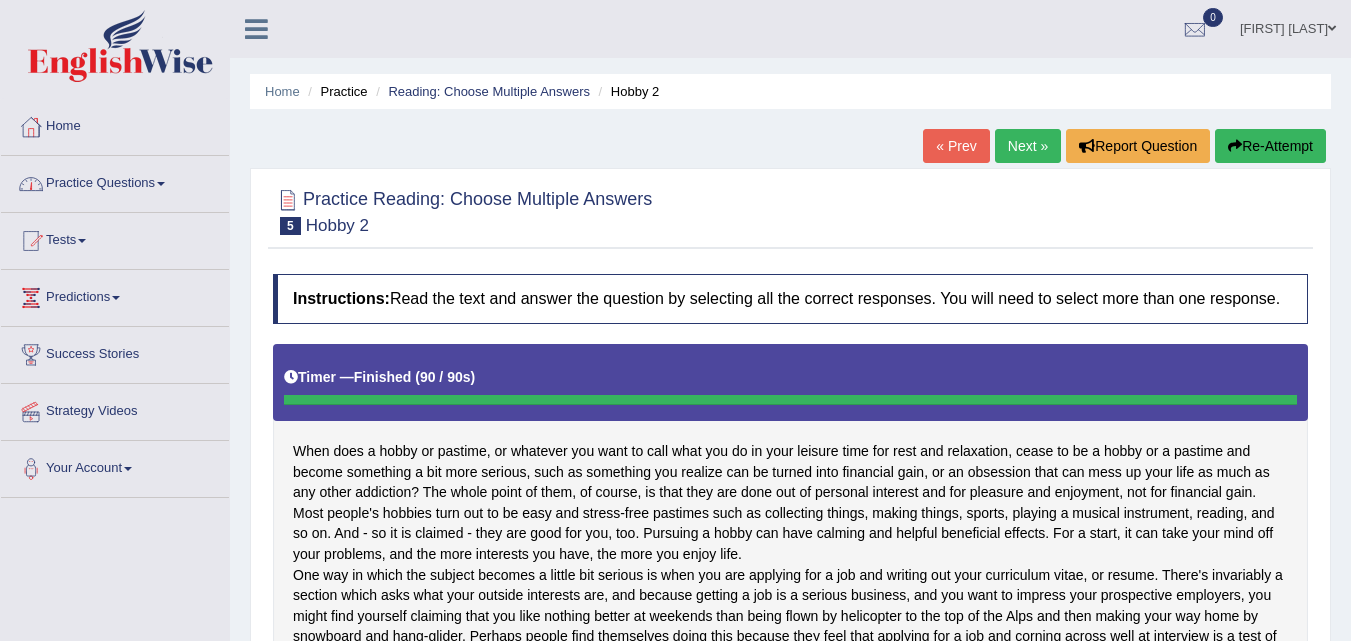 click on "Practice Questions" at bounding box center (115, 181) 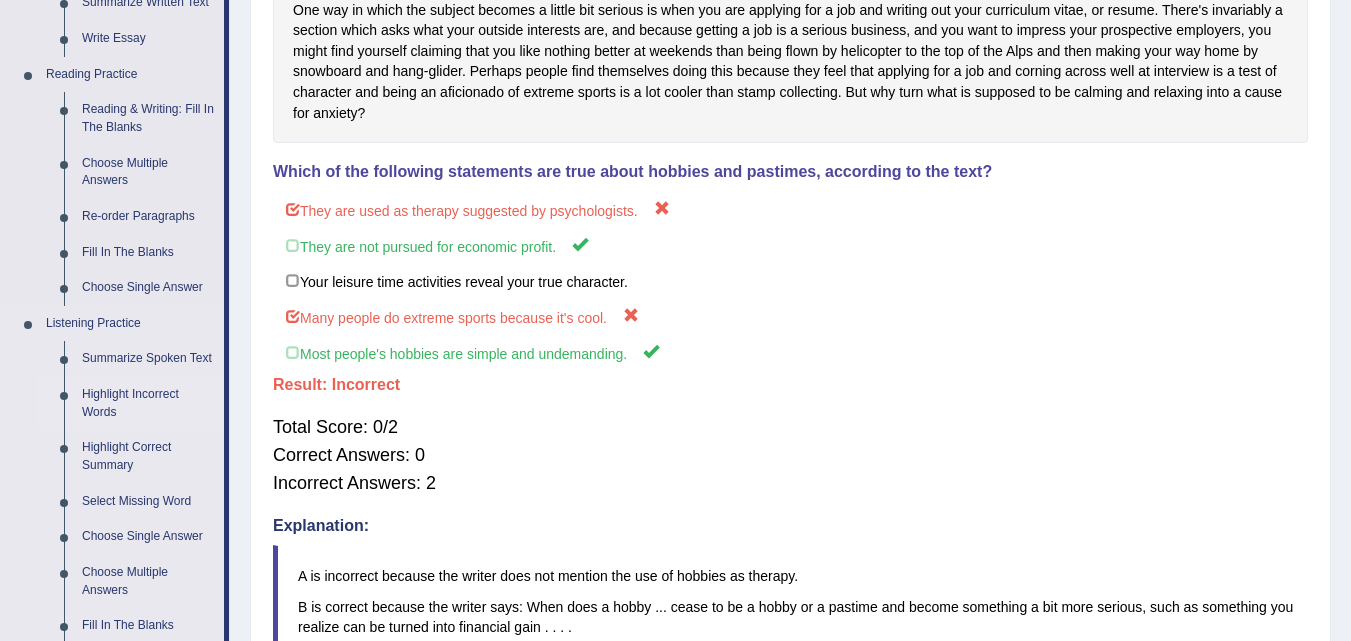 scroll, scrollTop: 567, scrollLeft: 0, axis: vertical 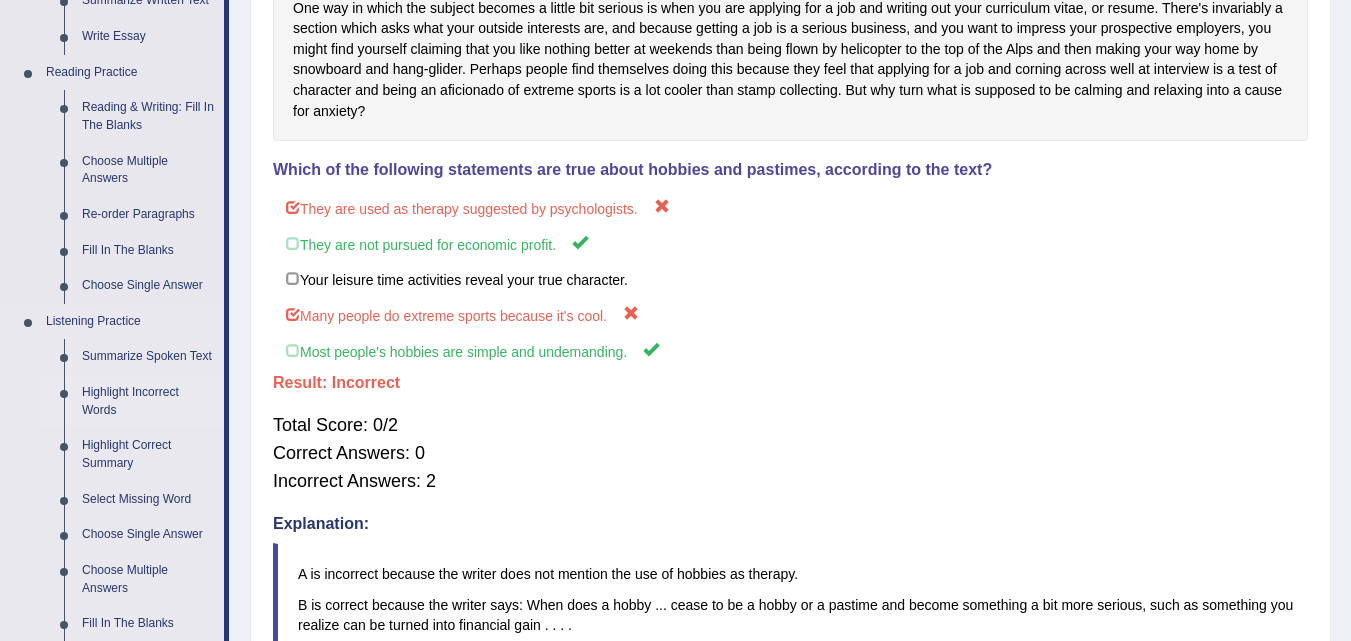 click on "Highlight Incorrect Words" at bounding box center [148, 401] 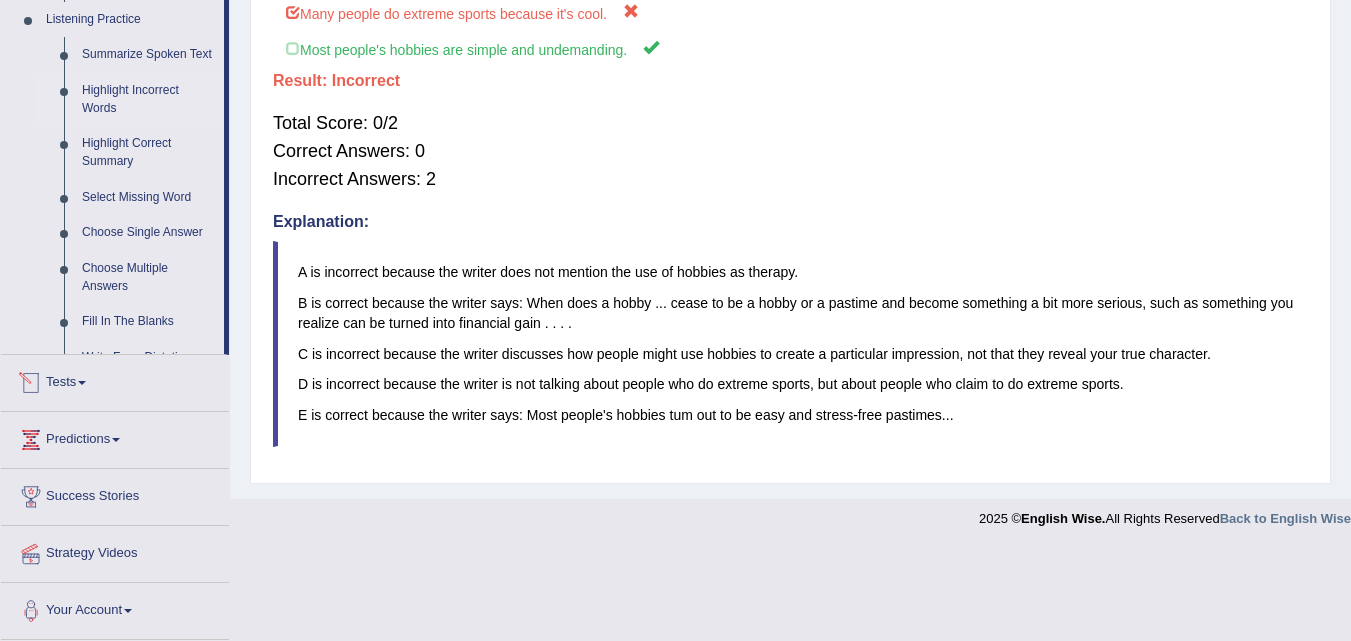 scroll, scrollTop: 818, scrollLeft: 0, axis: vertical 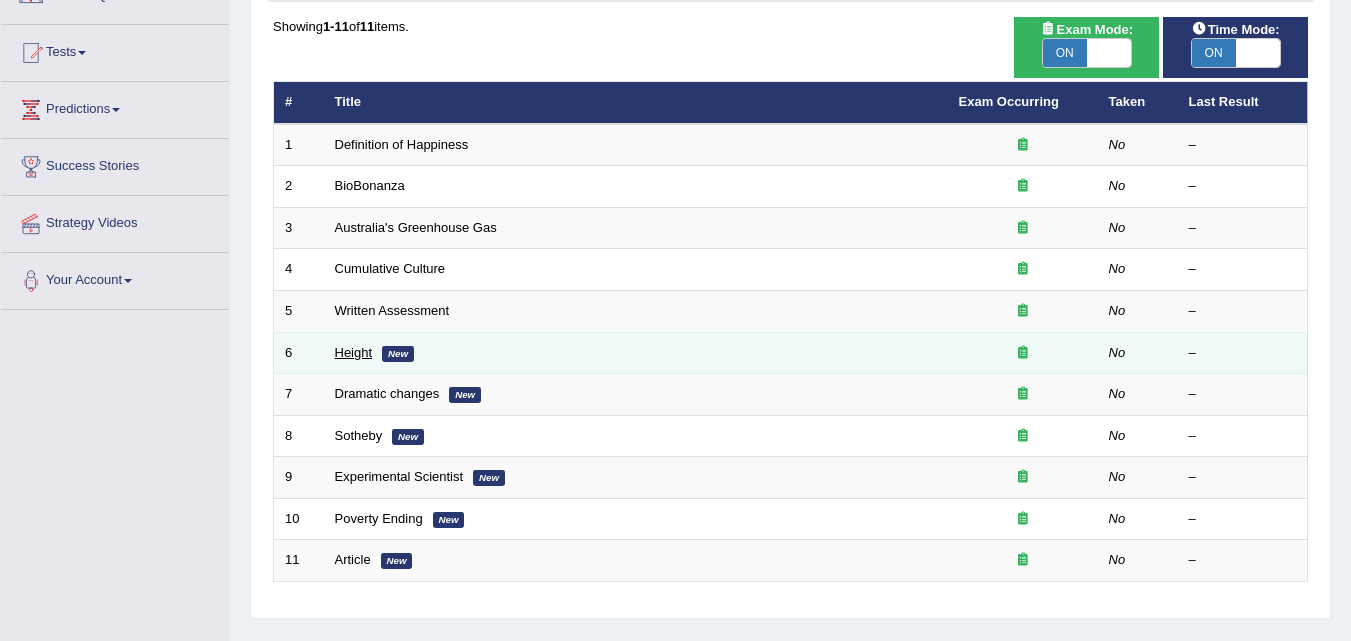 click on "Height" at bounding box center (354, 352) 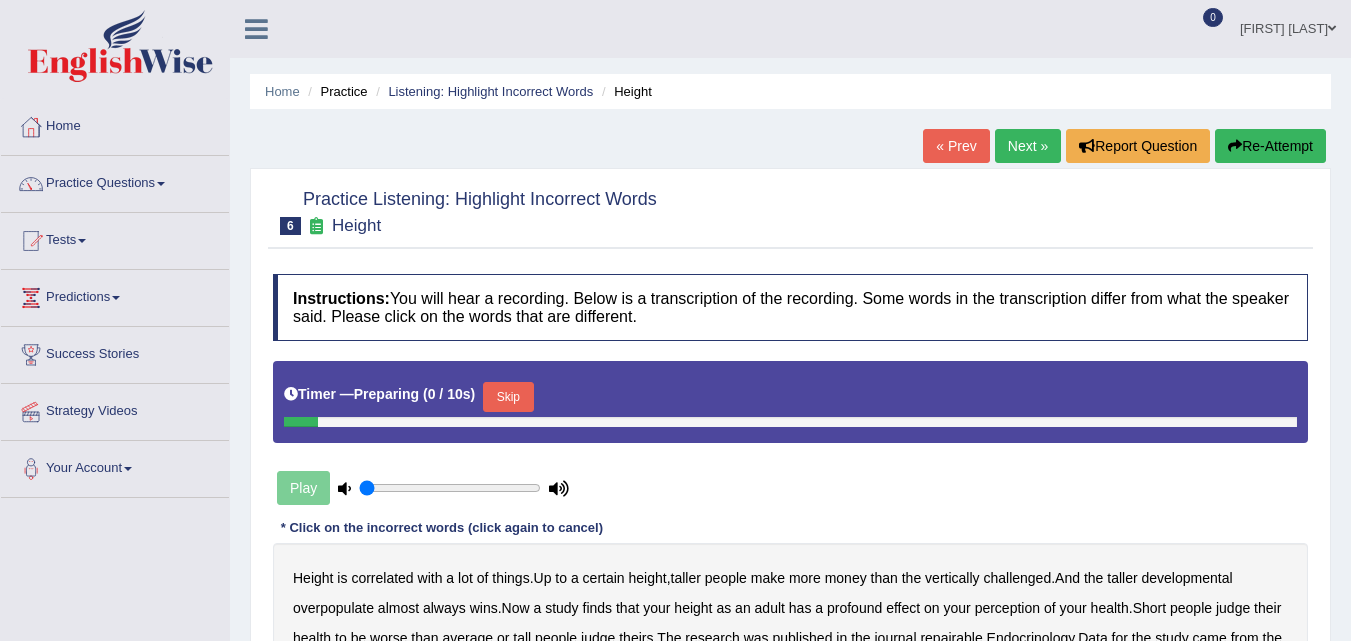 scroll, scrollTop: 0, scrollLeft: 0, axis: both 